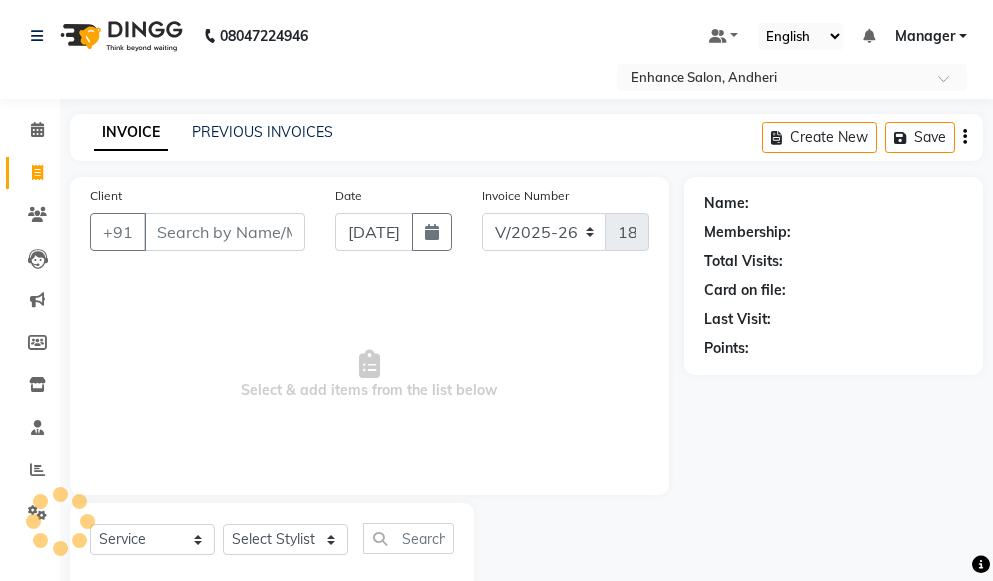 select on "7236" 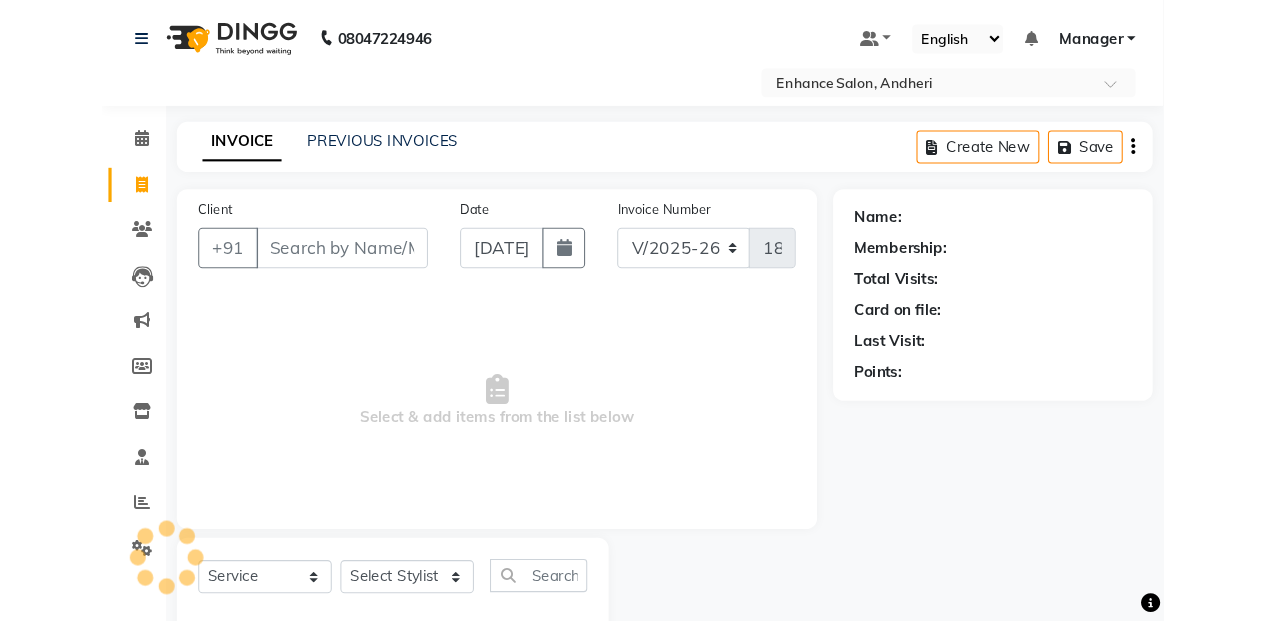 scroll, scrollTop: 0, scrollLeft: 0, axis: both 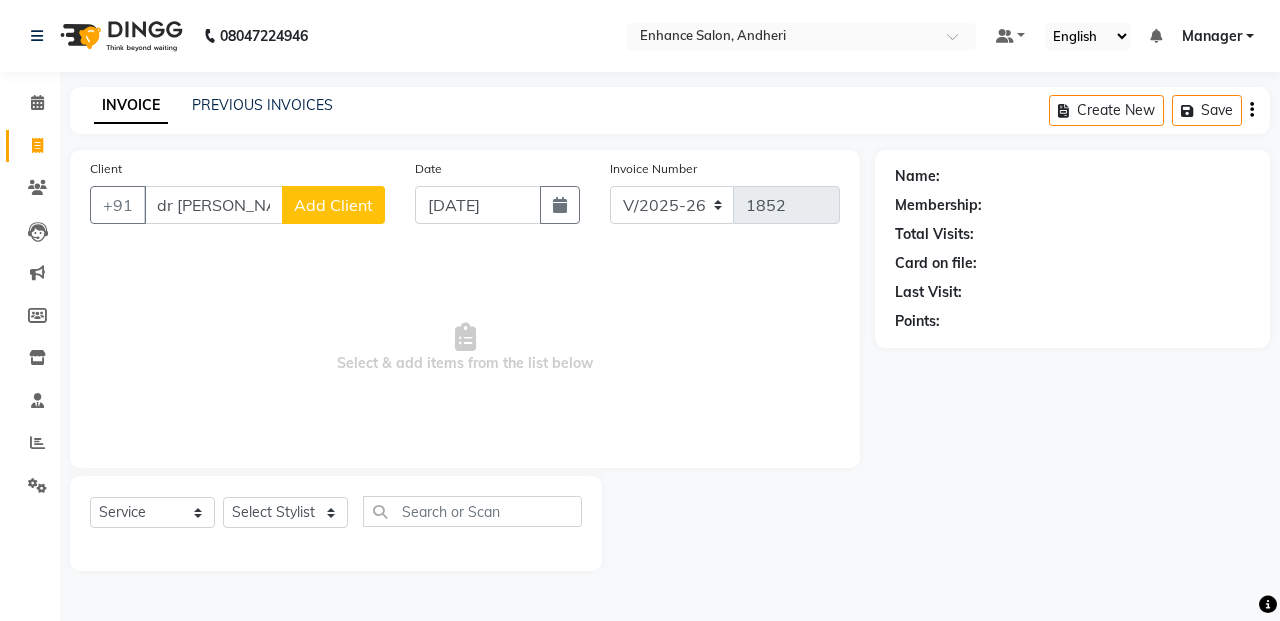 drag, startPoint x: 373, startPoint y: 245, endPoint x: 299, endPoint y: 374, distance: 148.71785 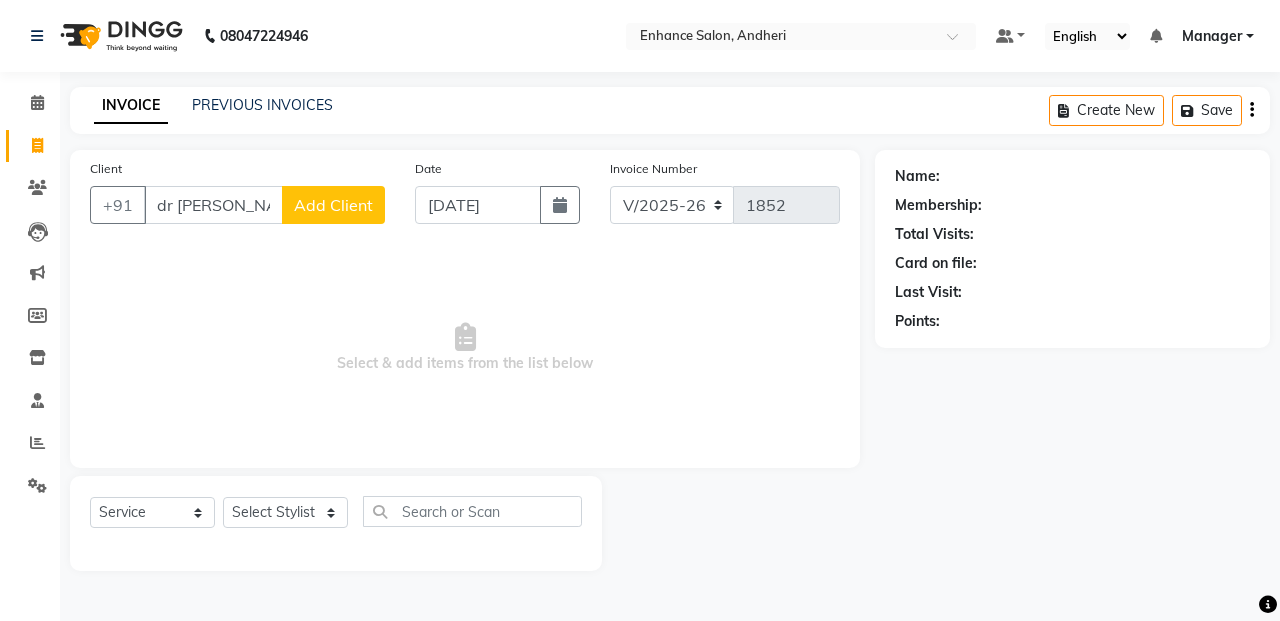 drag, startPoint x: 230, startPoint y: 177, endPoint x: 230, endPoint y: 200, distance: 23 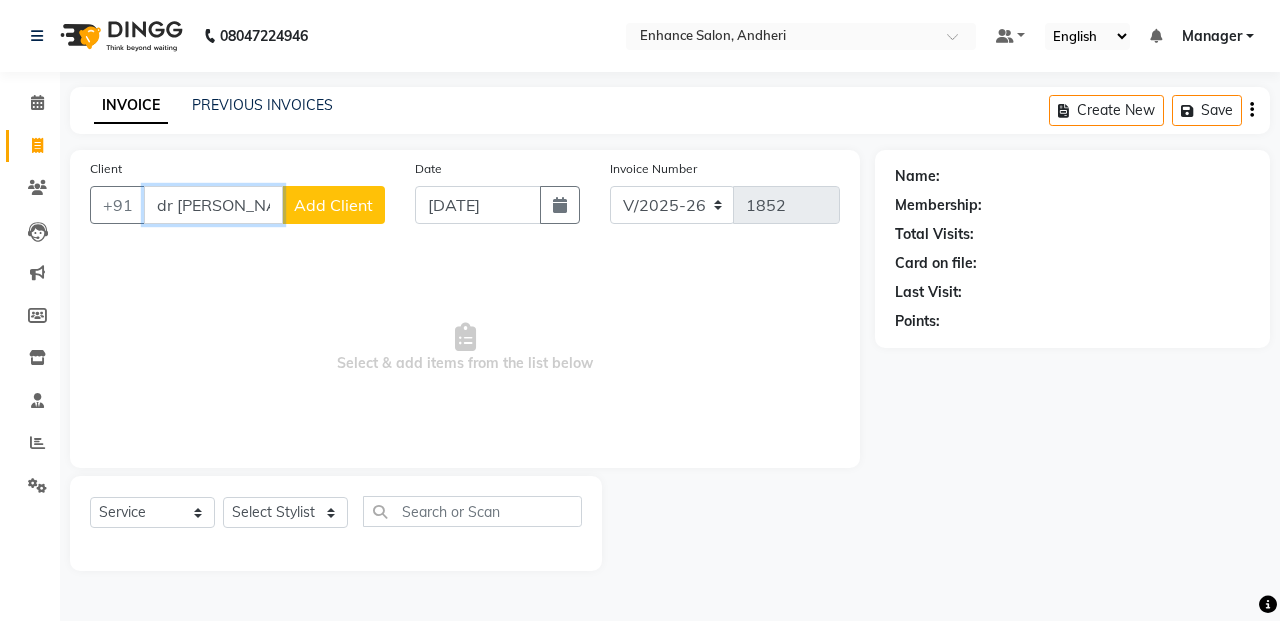 click on "dr [PERSON_NAME]" at bounding box center (213, 205) 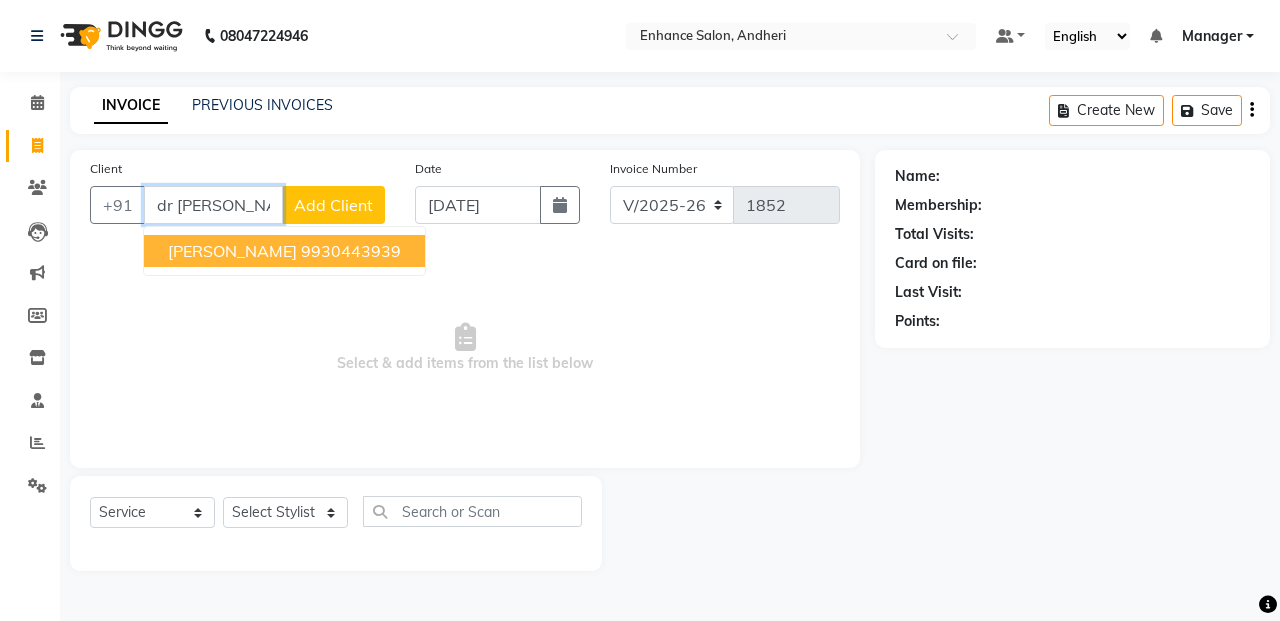 drag, startPoint x: 239, startPoint y: 251, endPoint x: 241, endPoint y: 261, distance: 10.198039 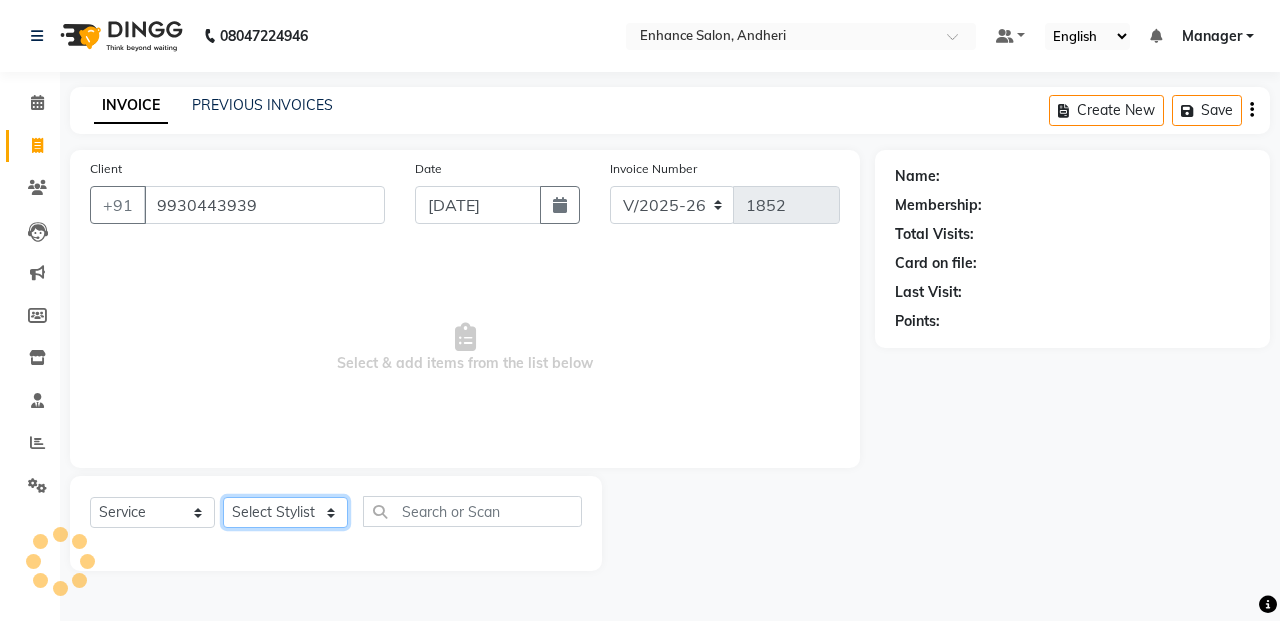 click on "Select Stylist Admin [PERSON_NAME] [PERSON_NAME] Manager [PERSON_NAME] [PERSON_NAME] [PERSON_NAME] POONAM [PERSON_NAME] [PERSON_NAME] nails [PERSON_NAME] MANGELA [PERSON_NAME] [PERSON_NAME] [PERSON_NAME] [PERSON_NAME]" 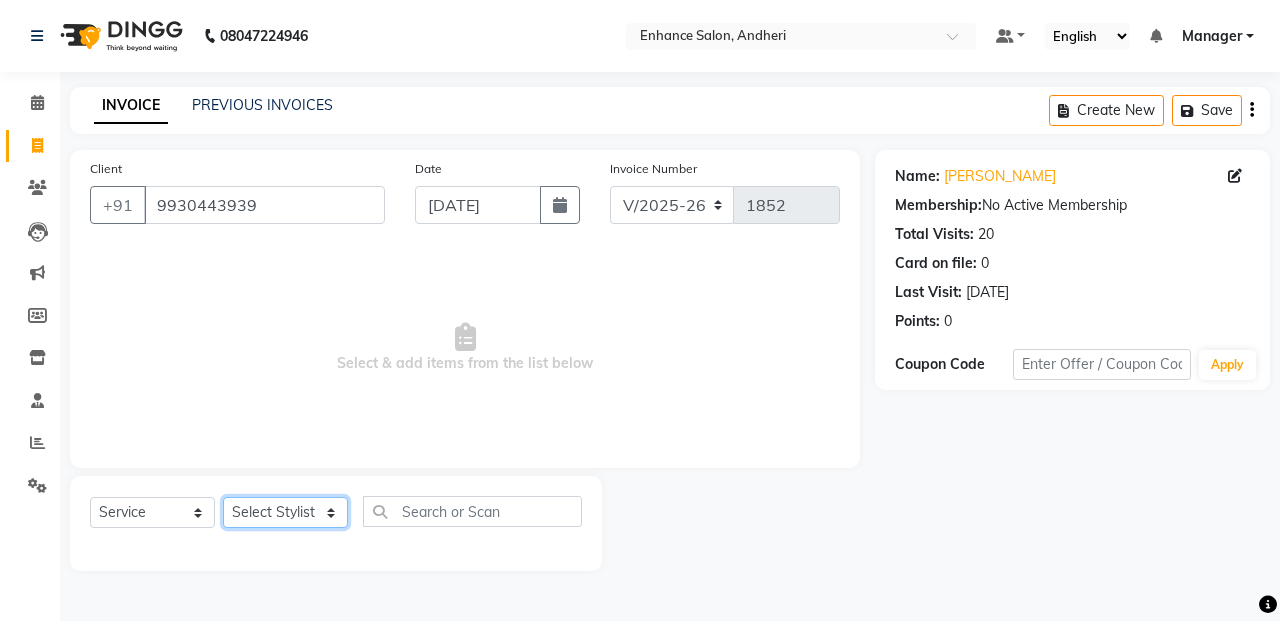 select on "61732" 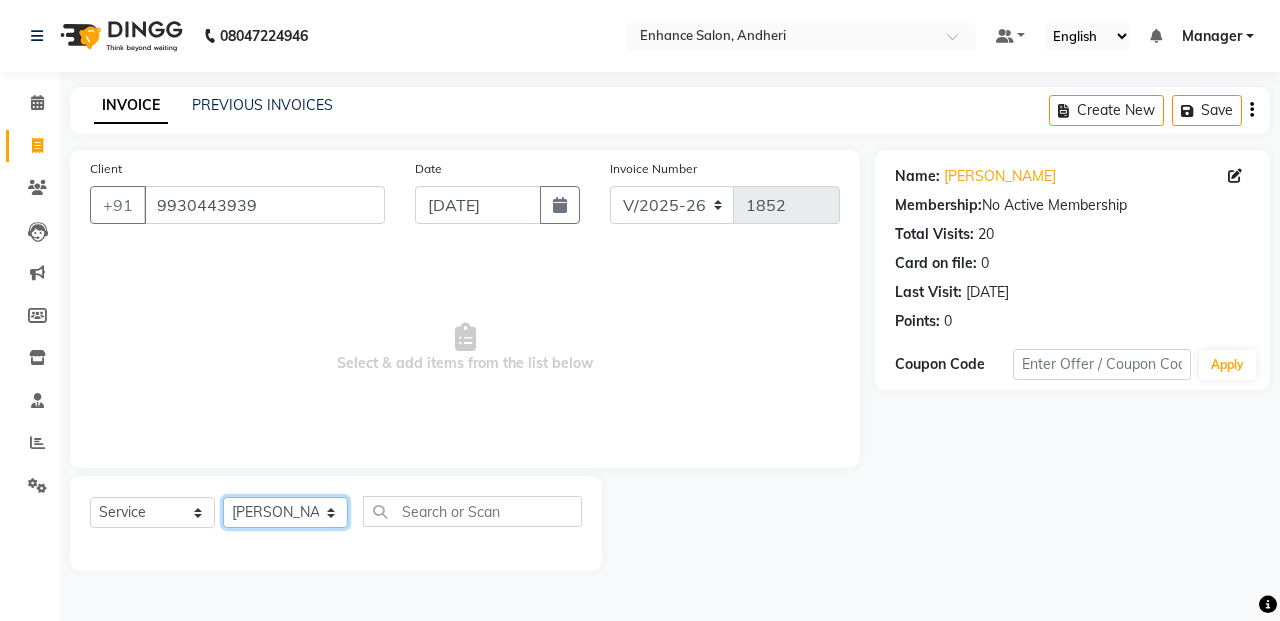 click on "Select Stylist Admin [PERSON_NAME] [PERSON_NAME] Manager [PERSON_NAME] [PERSON_NAME] [PERSON_NAME] POONAM [PERSON_NAME] [PERSON_NAME] nails [PERSON_NAME] MANGELA [PERSON_NAME] [PERSON_NAME] [PERSON_NAME] [PERSON_NAME]" 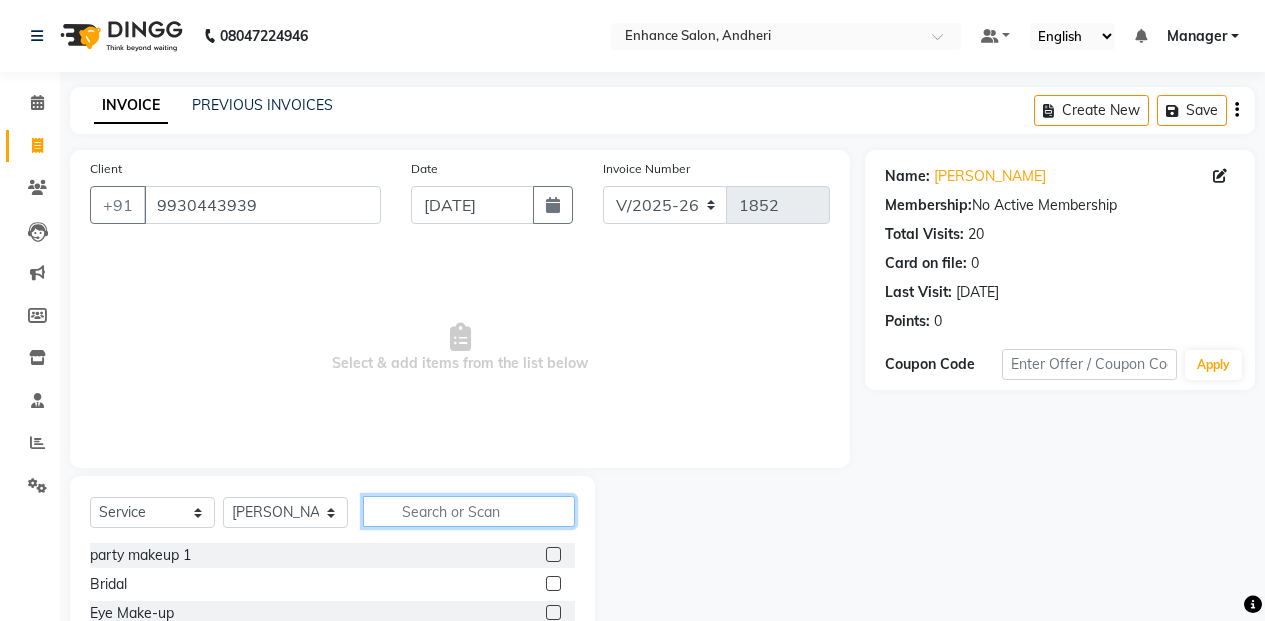 click 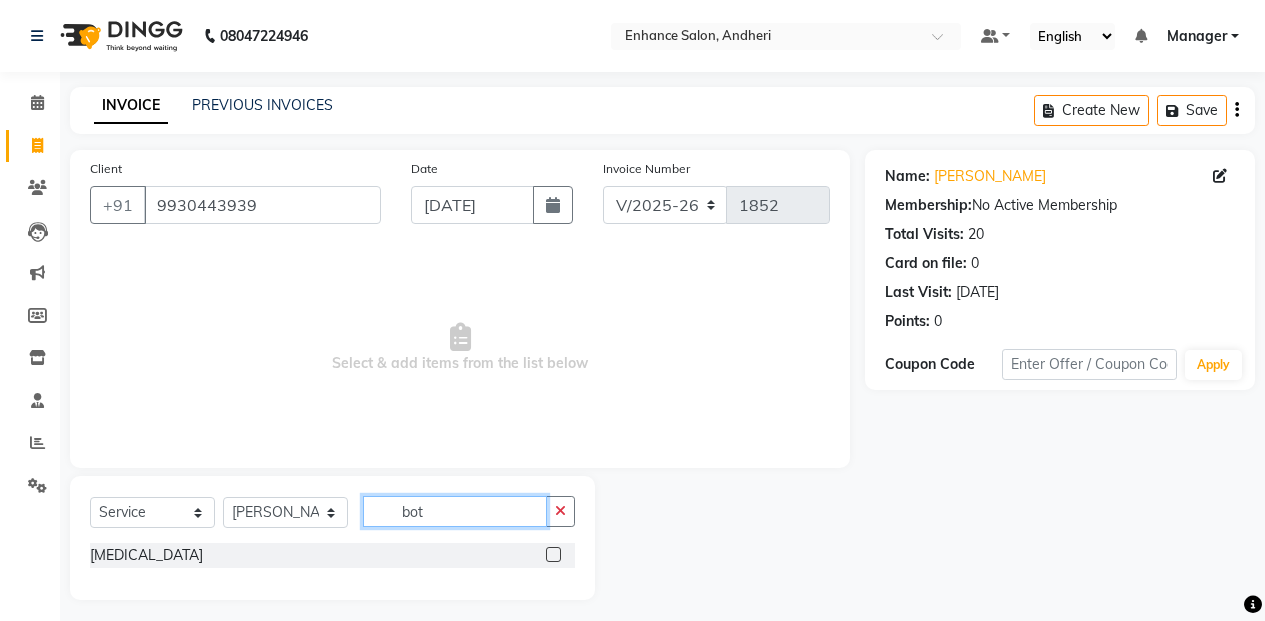 type on "bot" 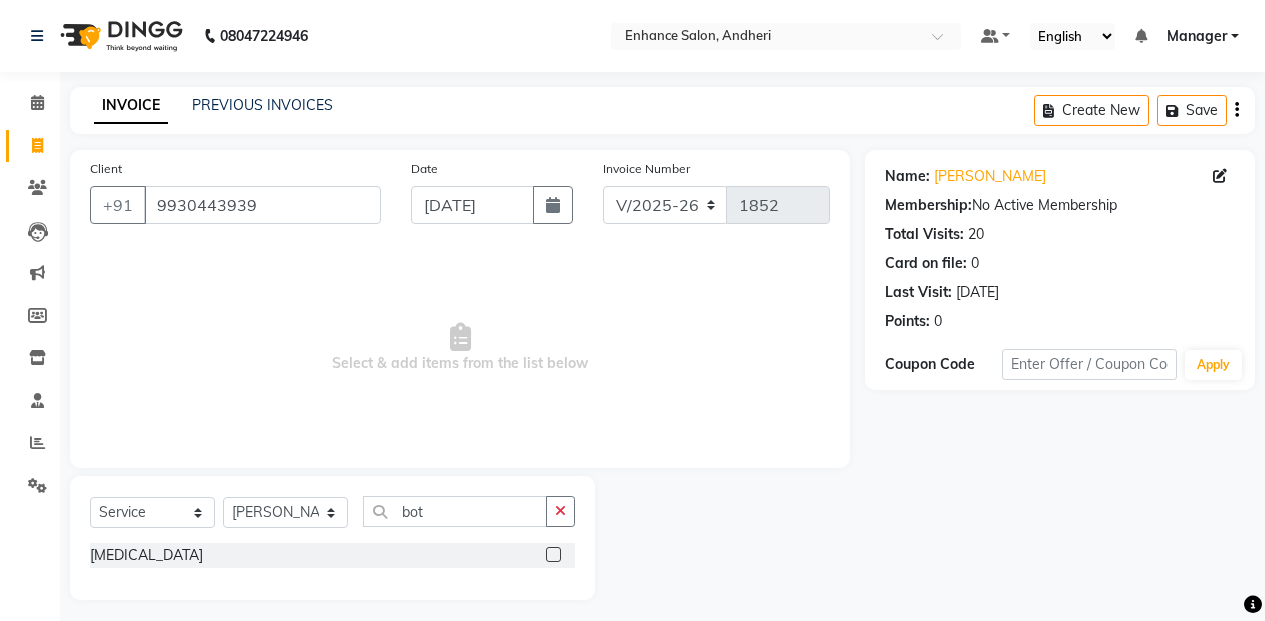 click 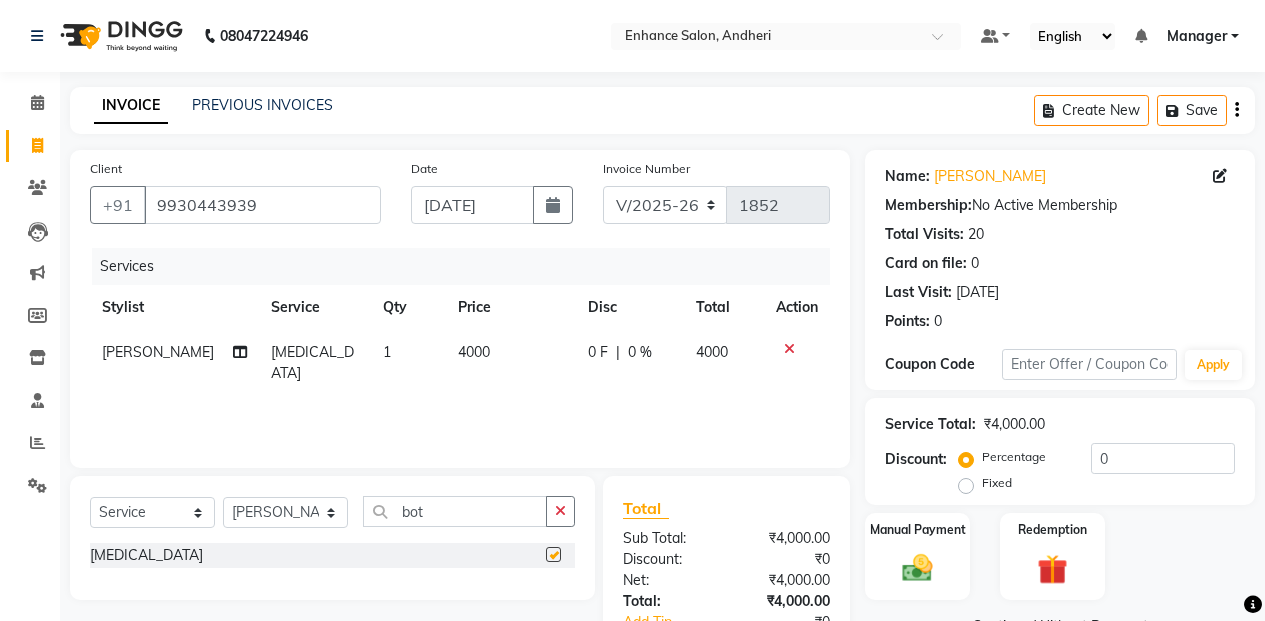 checkbox on "false" 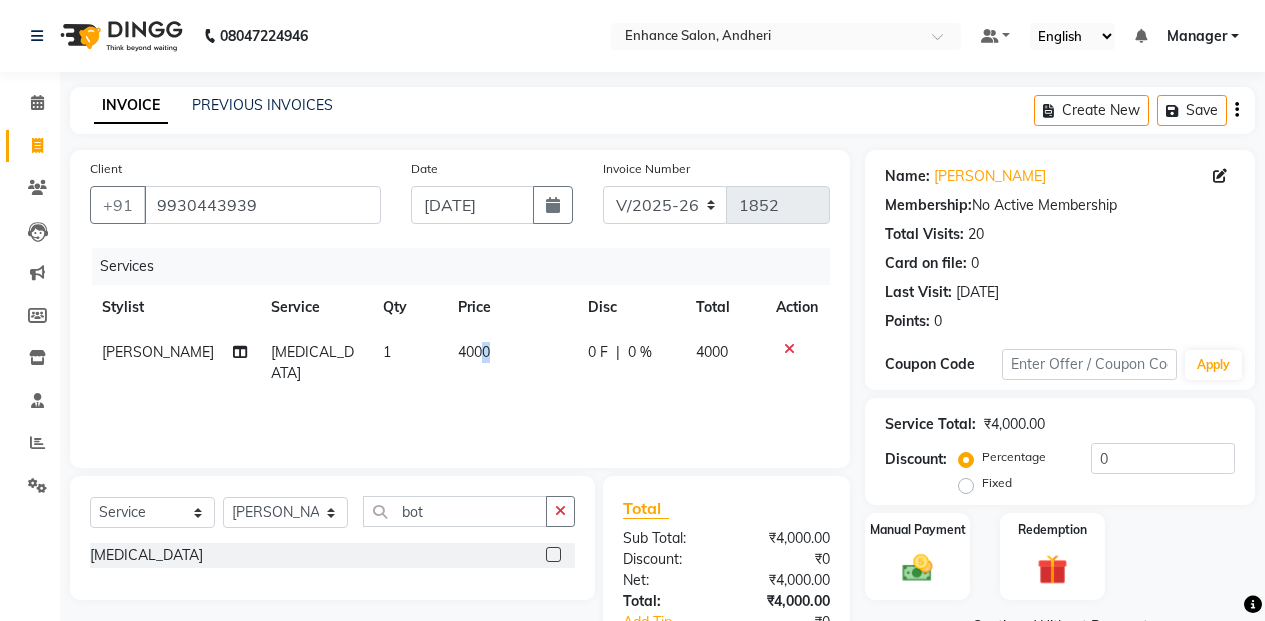 click on "4000" 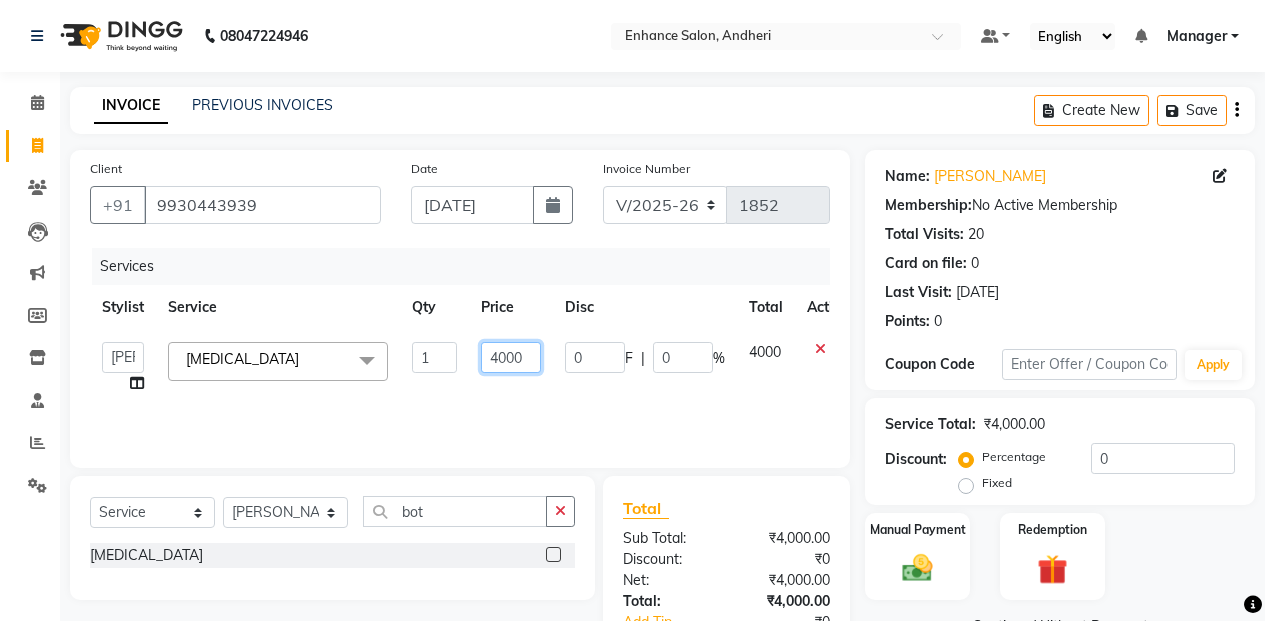 click on "4000" 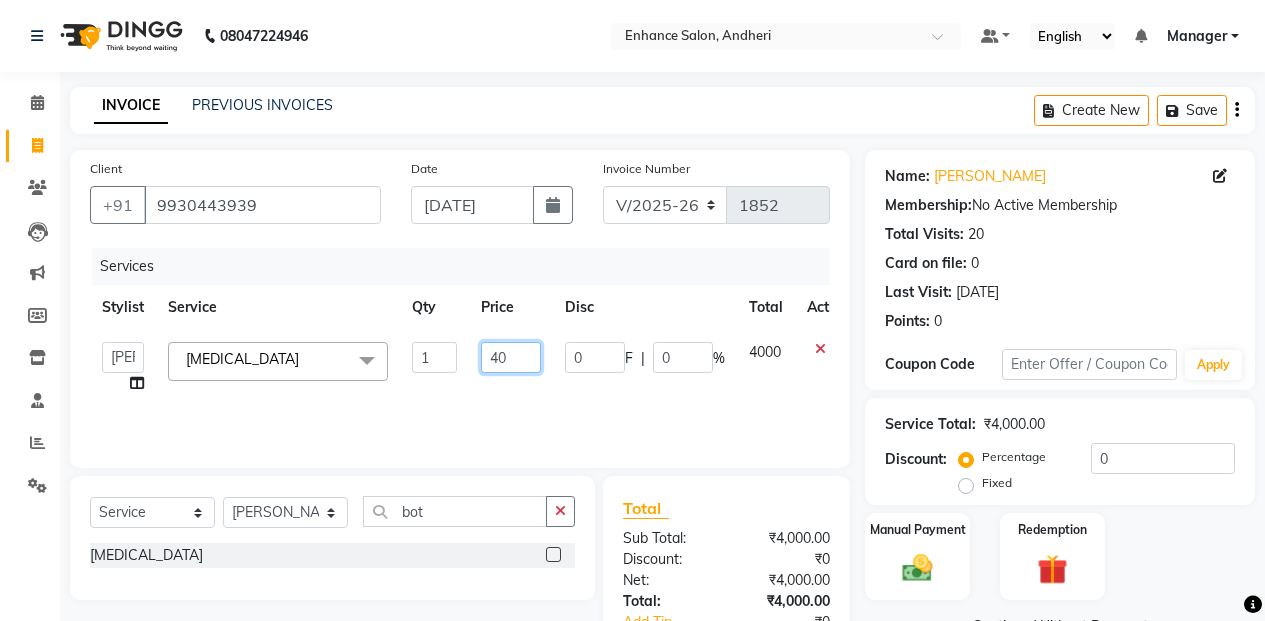 type on "4" 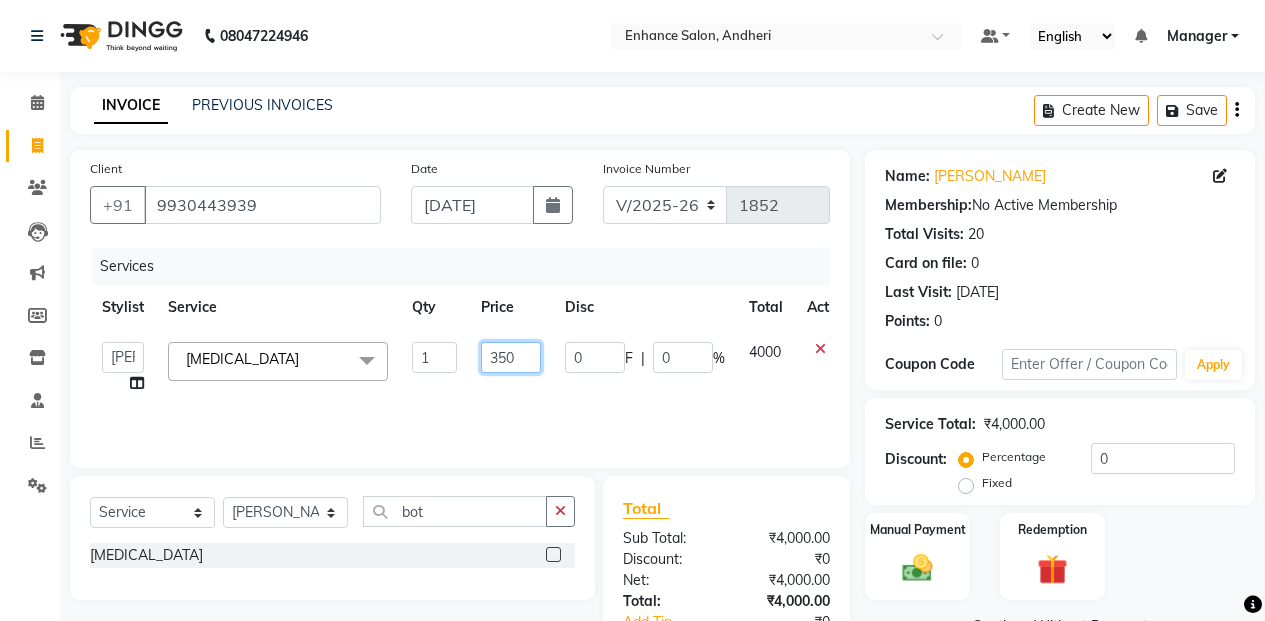 type on "3500" 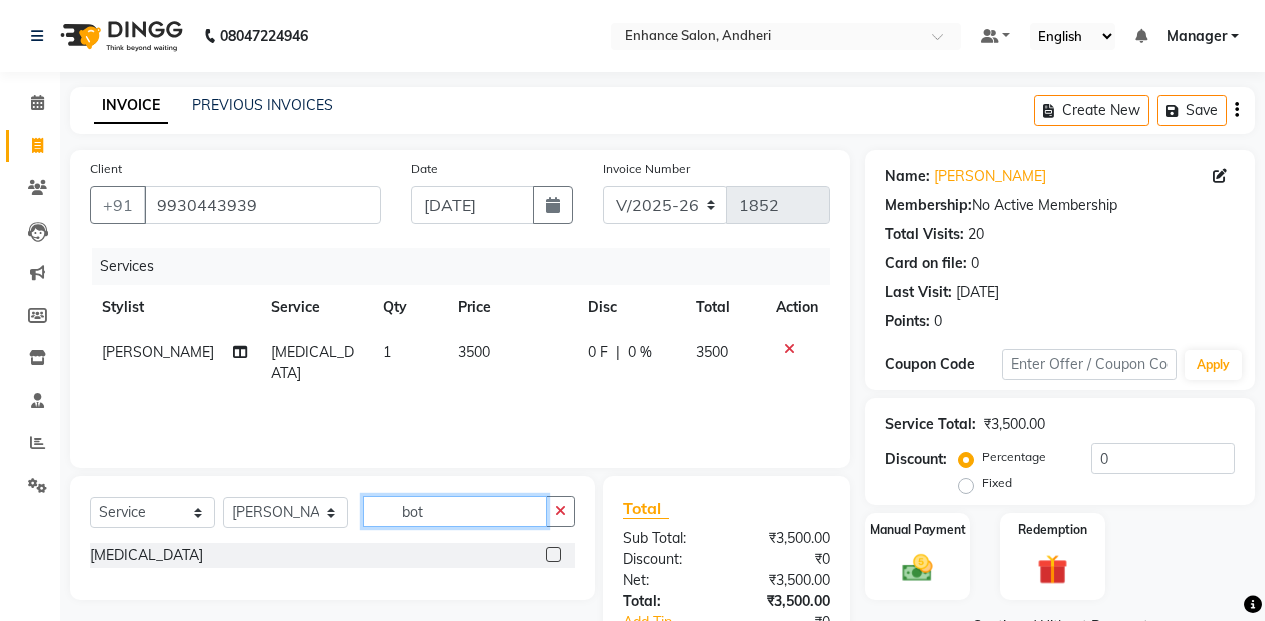 click on "bot" 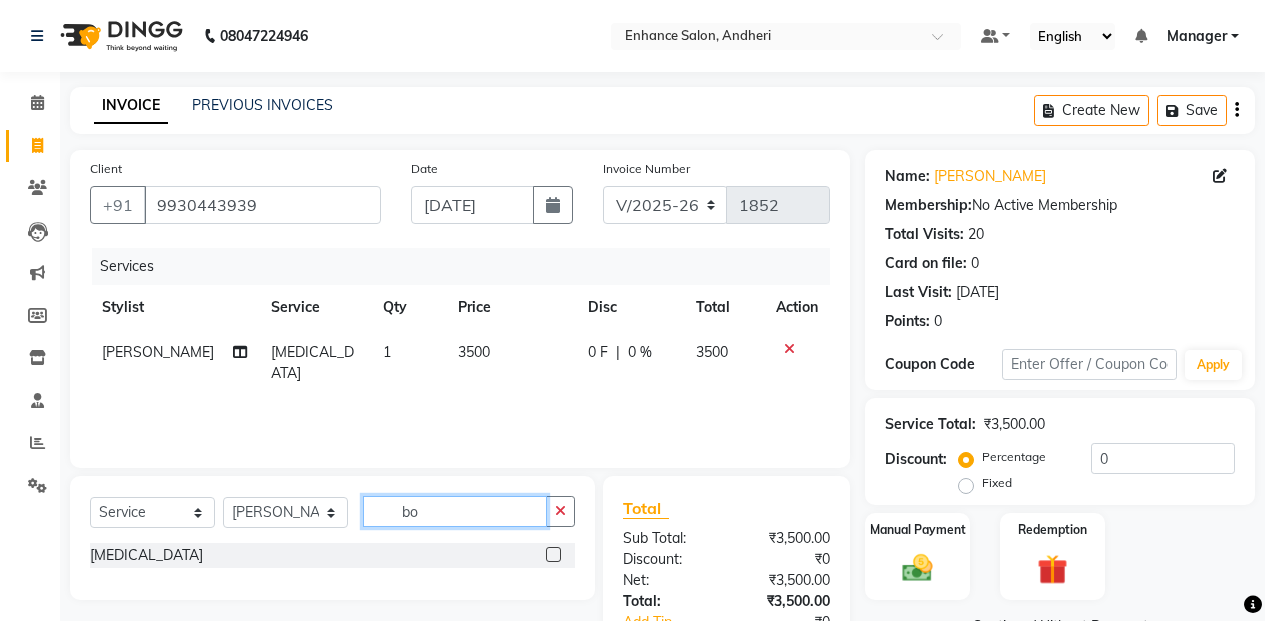 type on "b" 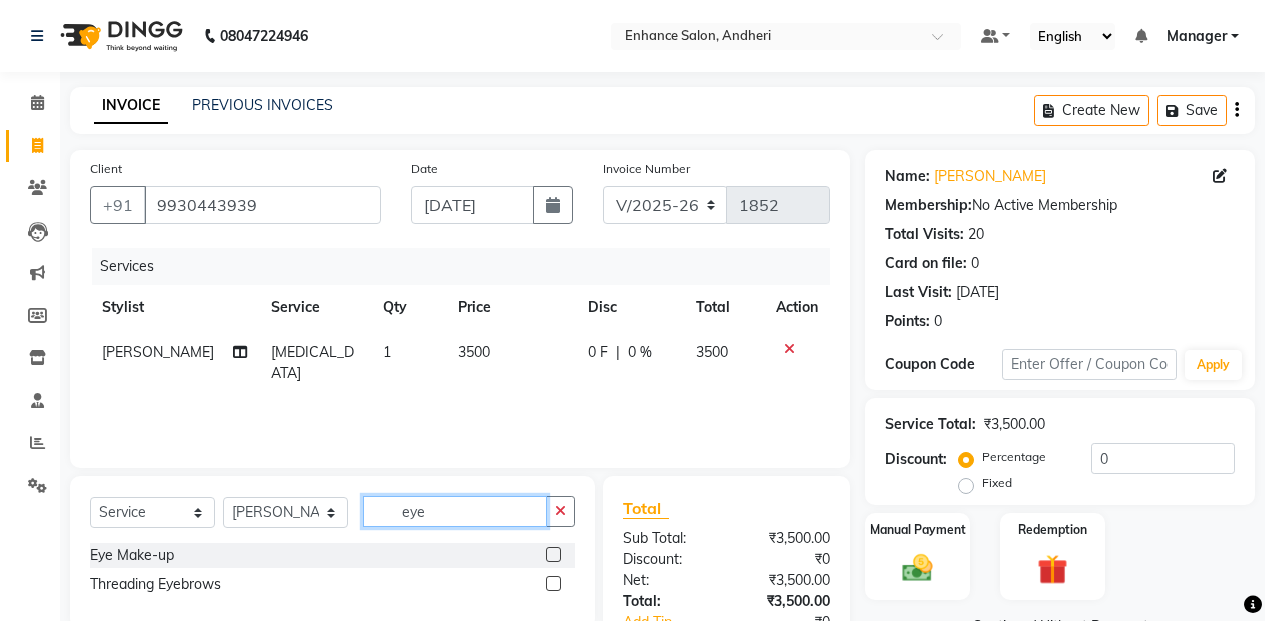 type on "eye" 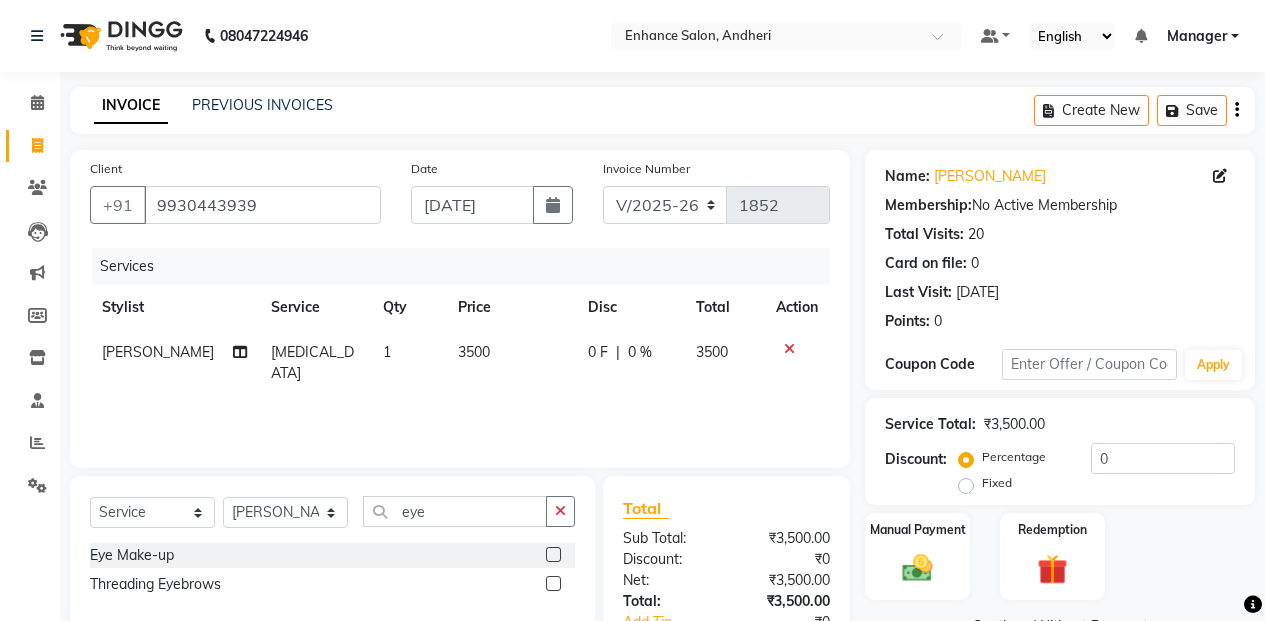 click 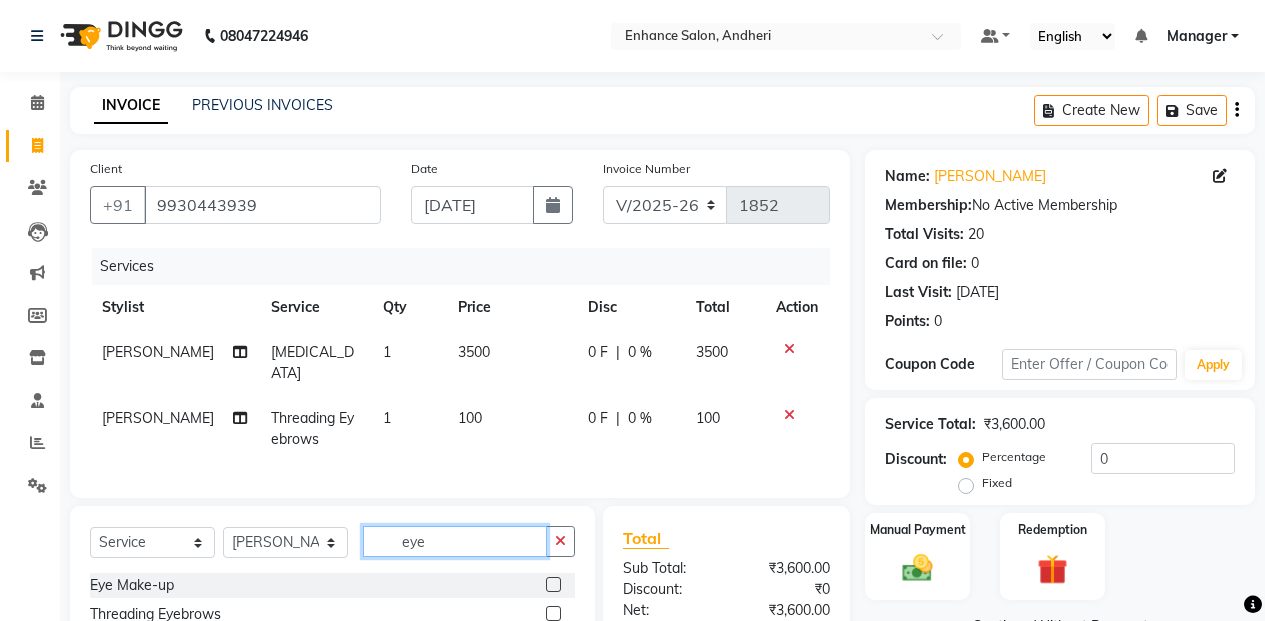 checkbox on "false" 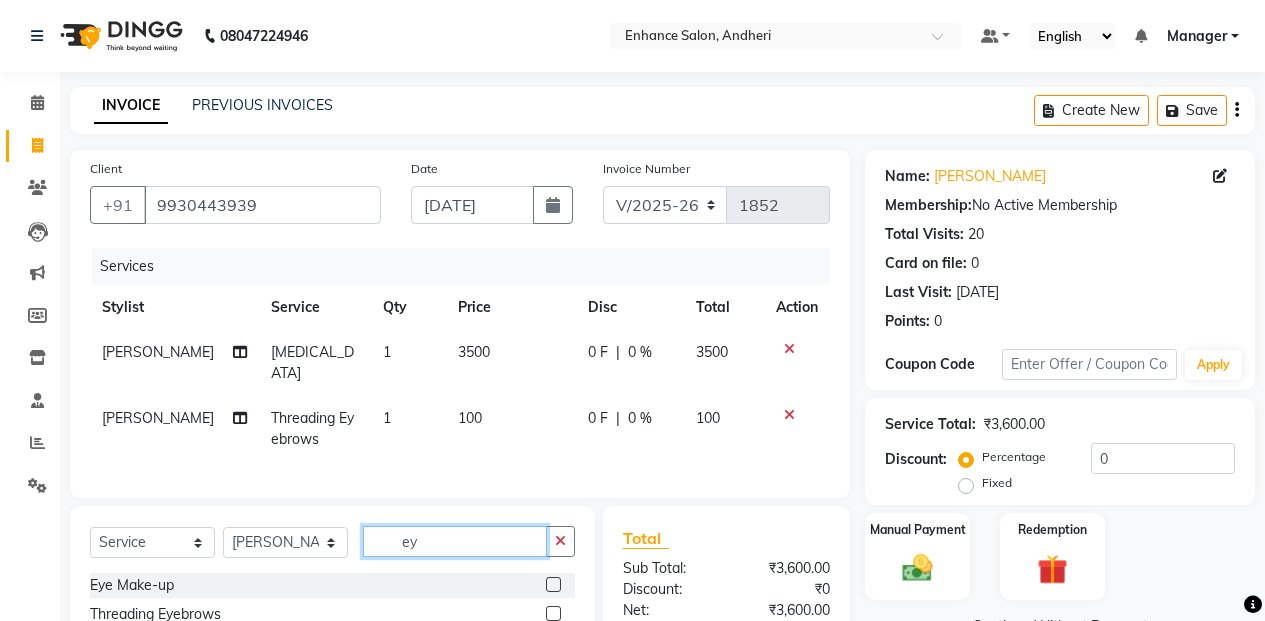 type on "e" 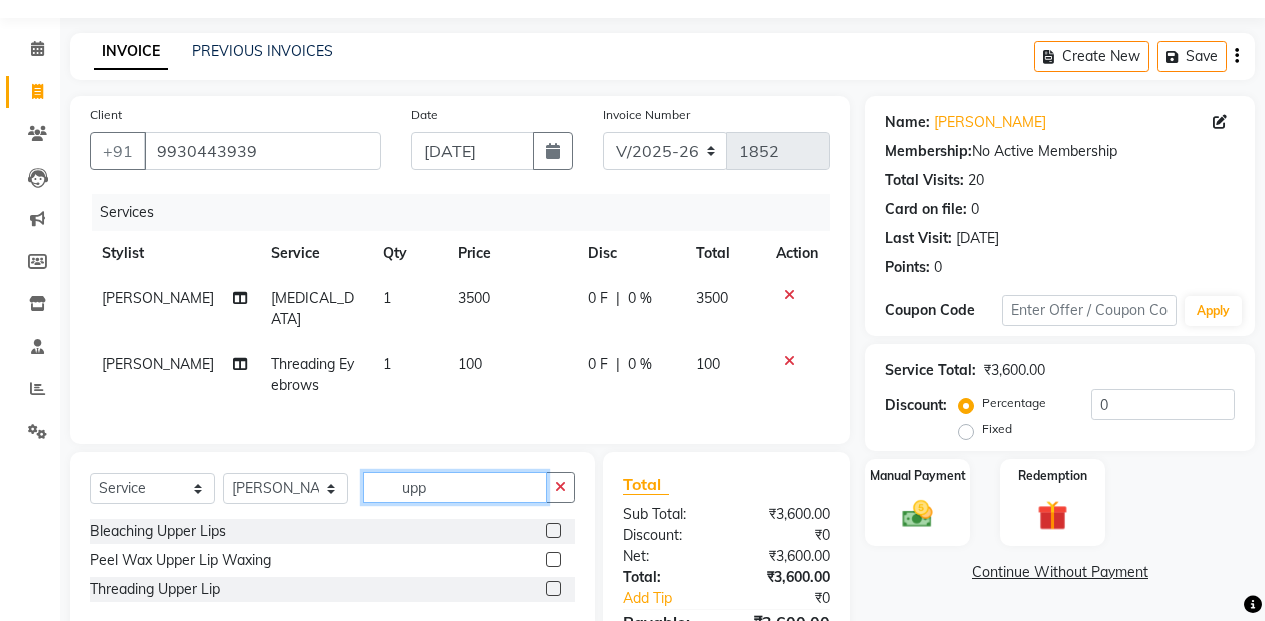 scroll, scrollTop: 100, scrollLeft: 0, axis: vertical 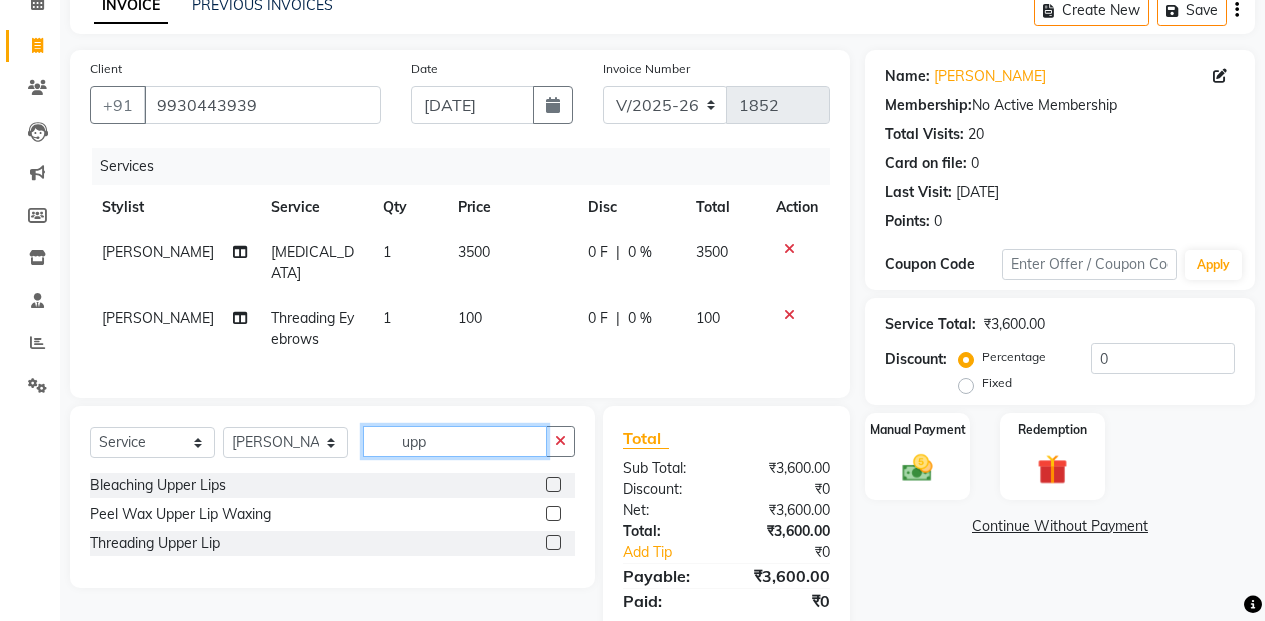 type on "upp" 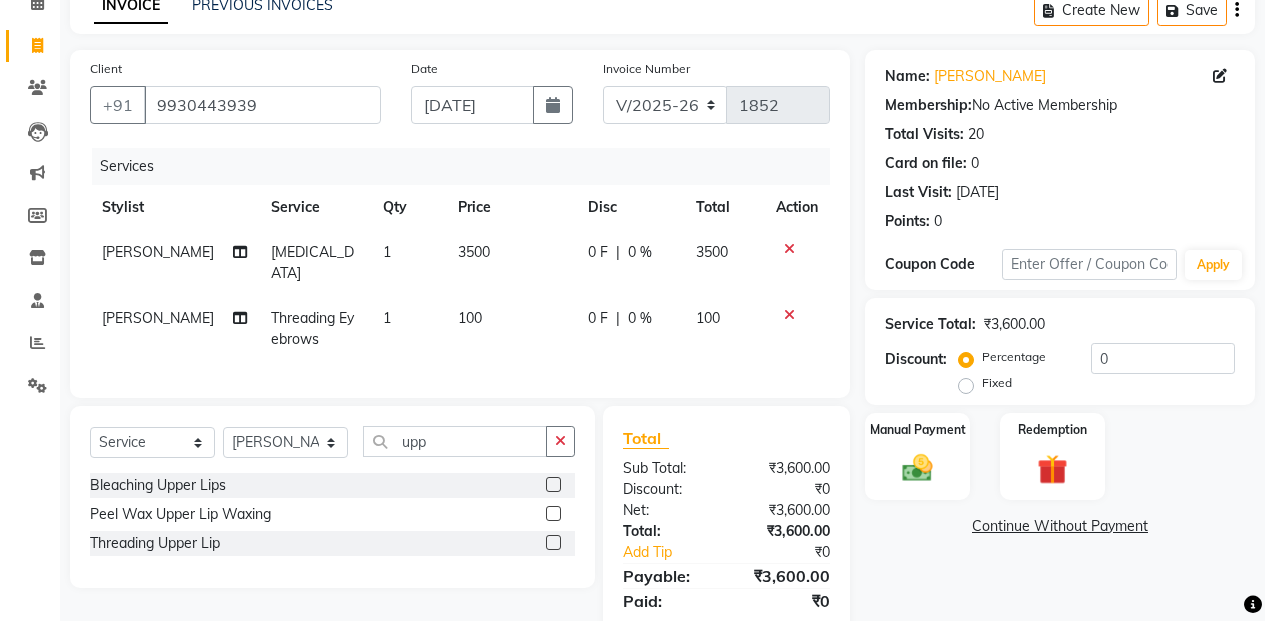 click 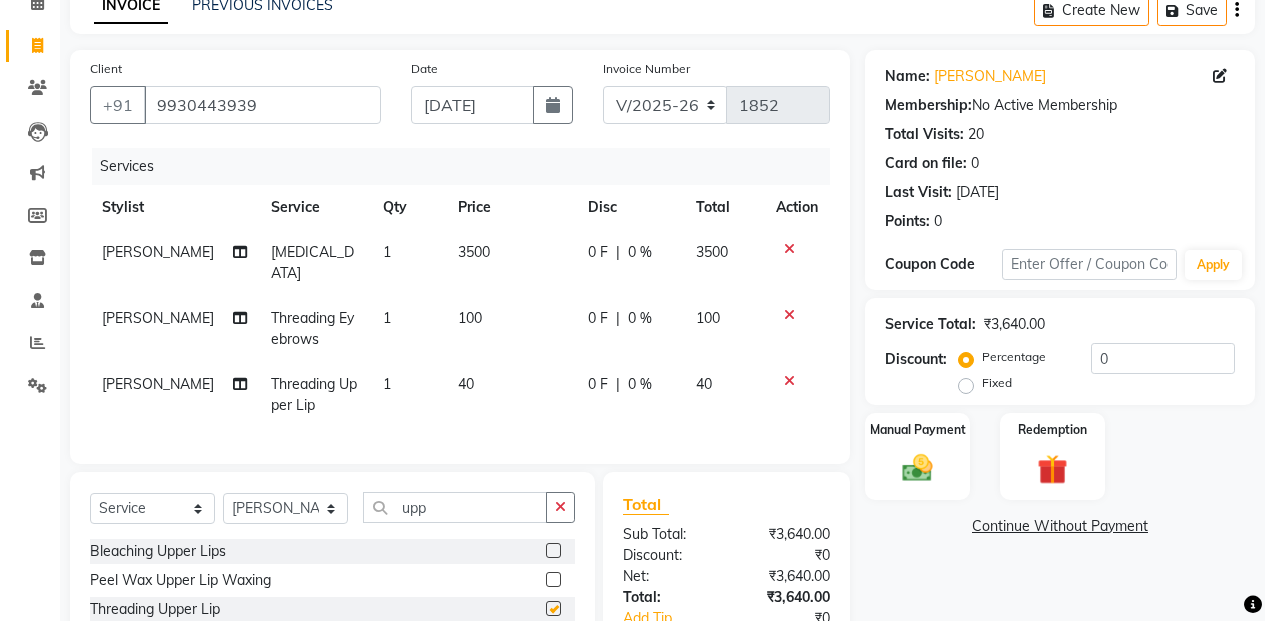 checkbox on "false" 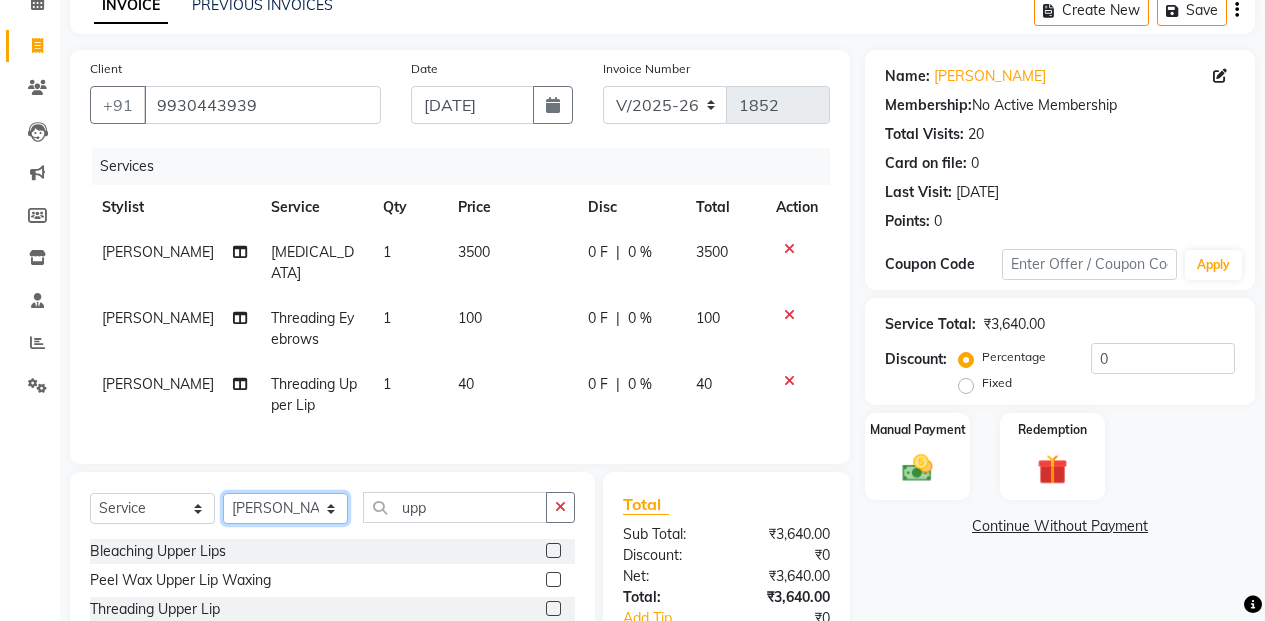 click on "Select Stylist Admin [PERSON_NAME] [PERSON_NAME] Manager [PERSON_NAME] [PERSON_NAME] [PERSON_NAME] POONAM [PERSON_NAME] [PERSON_NAME] nails [PERSON_NAME] MANGELA [PERSON_NAME] [PERSON_NAME] [PERSON_NAME] [PERSON_NAME]" 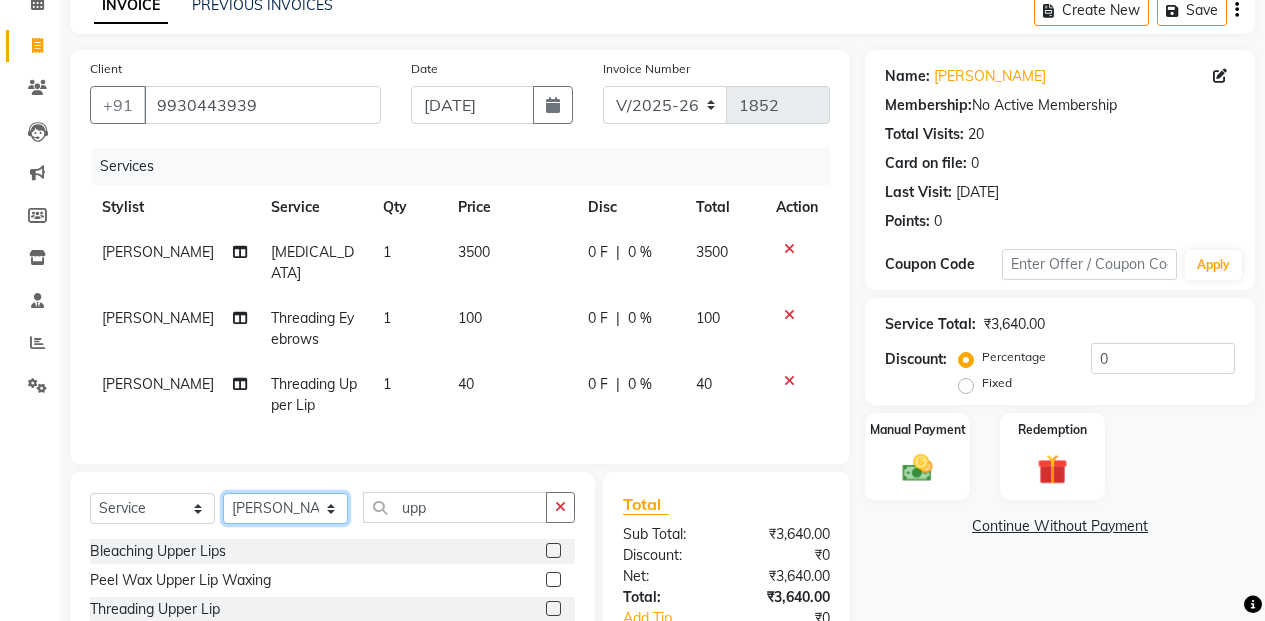 click on "Select Stylist Admin [PERSON_NAME] [PERSON_NAME] Manager [PERSON_NAME] [PERSON_NAME] [PERSON_NAME] POONAM [PERSON_NAME] [PERSON_NAME] nails [PERSON_NAME] MANGELA [PERSON_NAME] [PERSON_NAME] [PERSON_NAME] [PERSON_NAME]" 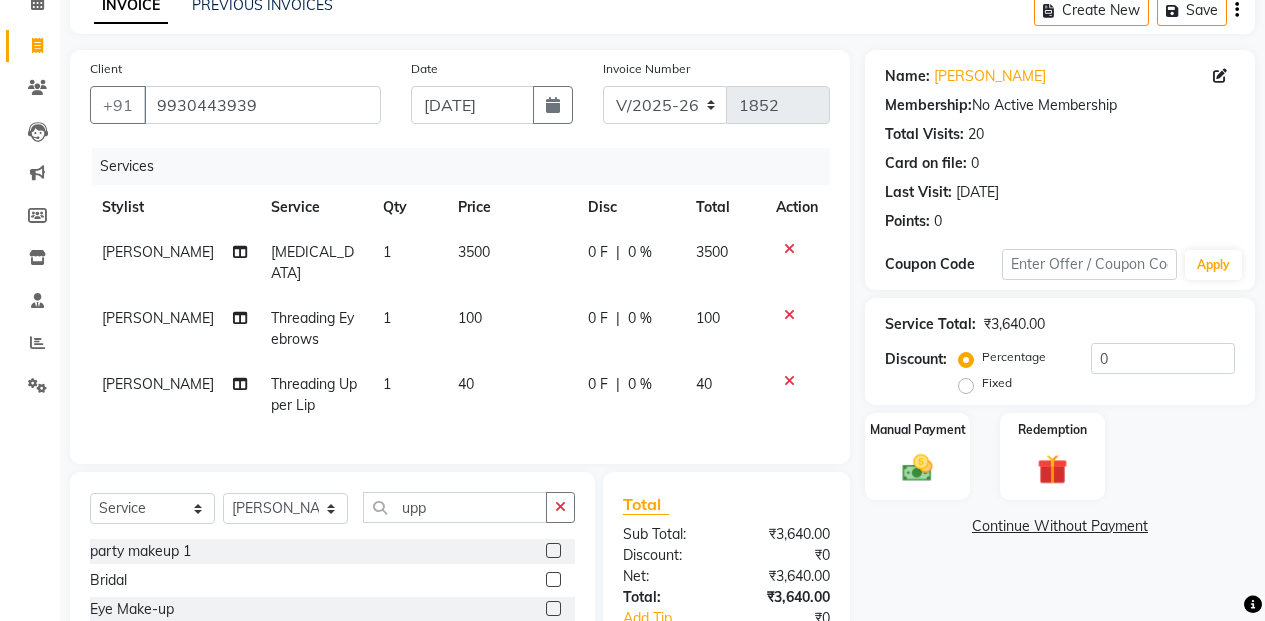 click on "Select  Service  Product  Membership  Package Voucher Prepaid Gift Card  Select Stylist Admin [PERSON_NAME] [PERSON_NAME] Manager [PERSON_NAME] [PERSON_NAME] [PERSON_NAME] POONAM [PERSON_NAME] [PERSON_NAME] nails [PERSON_NAME] MANGELA [PERSON_NAME] [PERSON_NAME] [PERSON_NAME] [PERSON_NAME]" 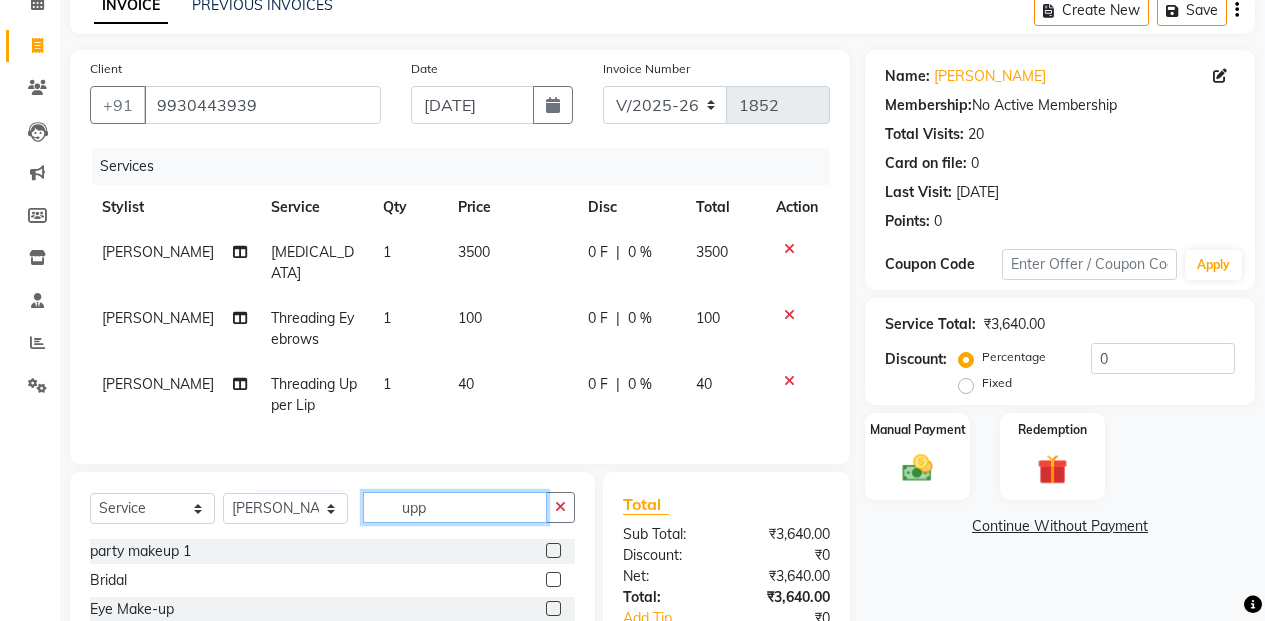 click on "upp" 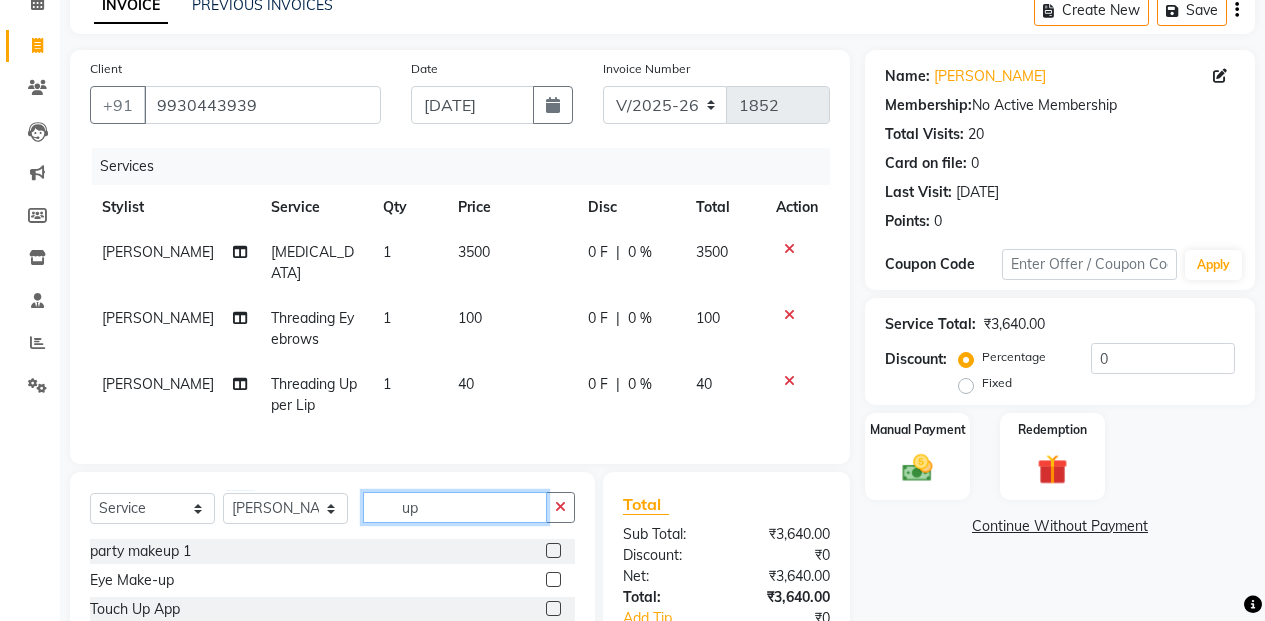 type on "u" 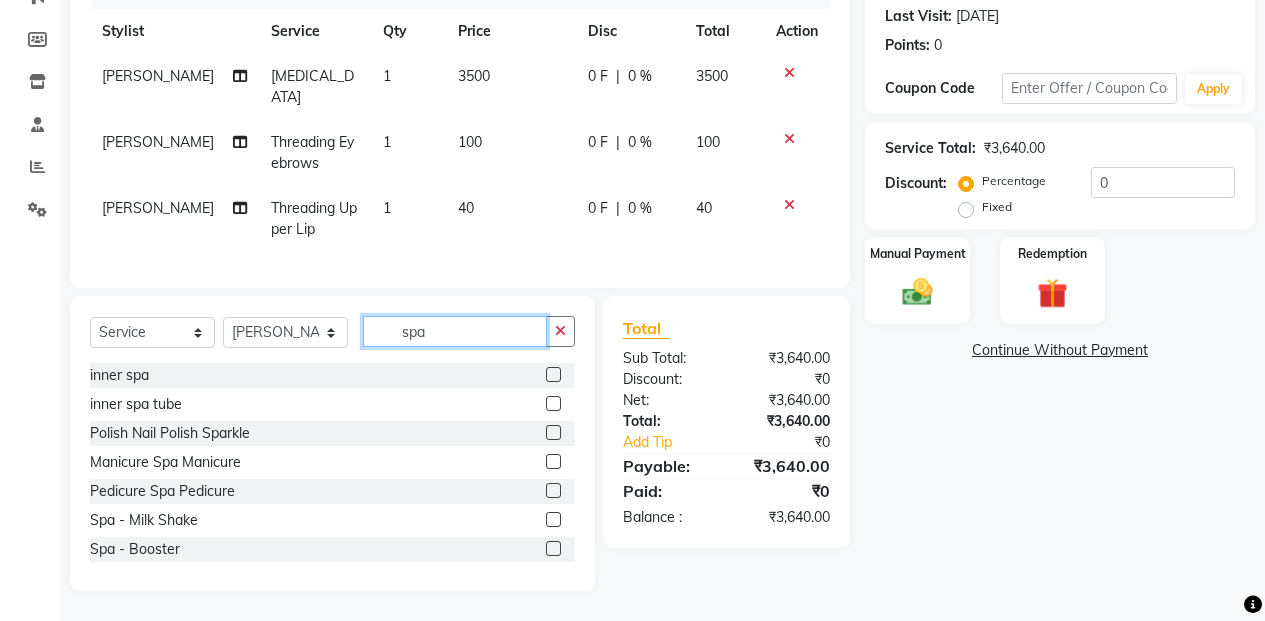 scroll, scrollTop: 291, scrollLeft: 0, axis: vertical 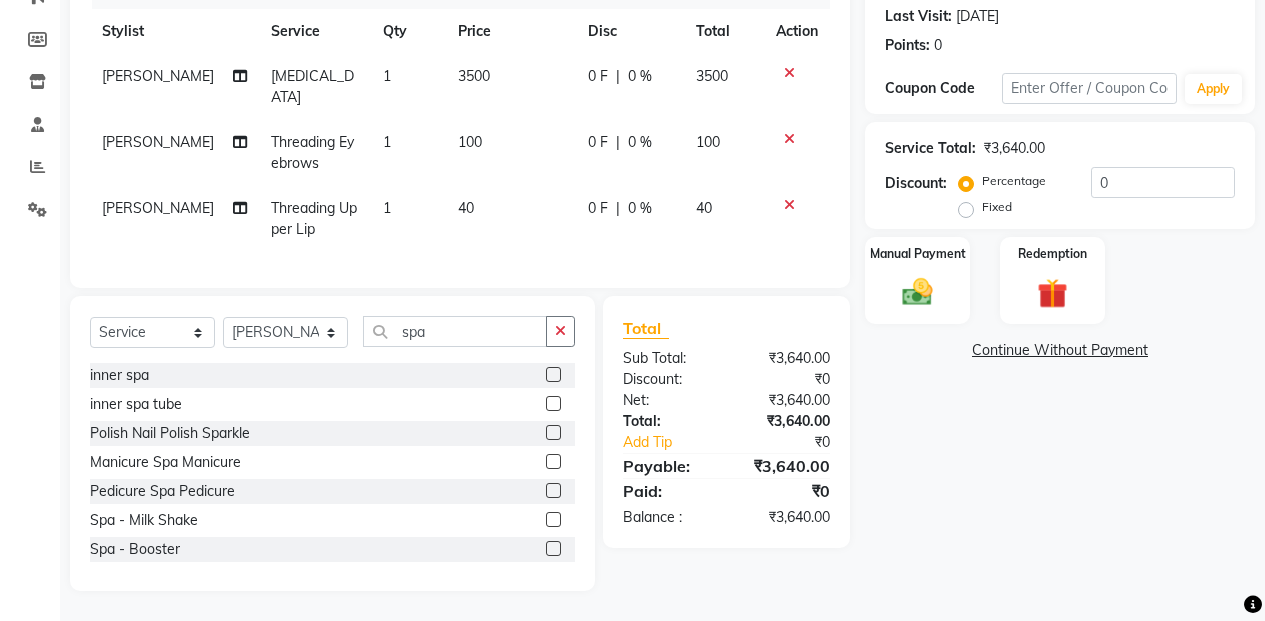 click 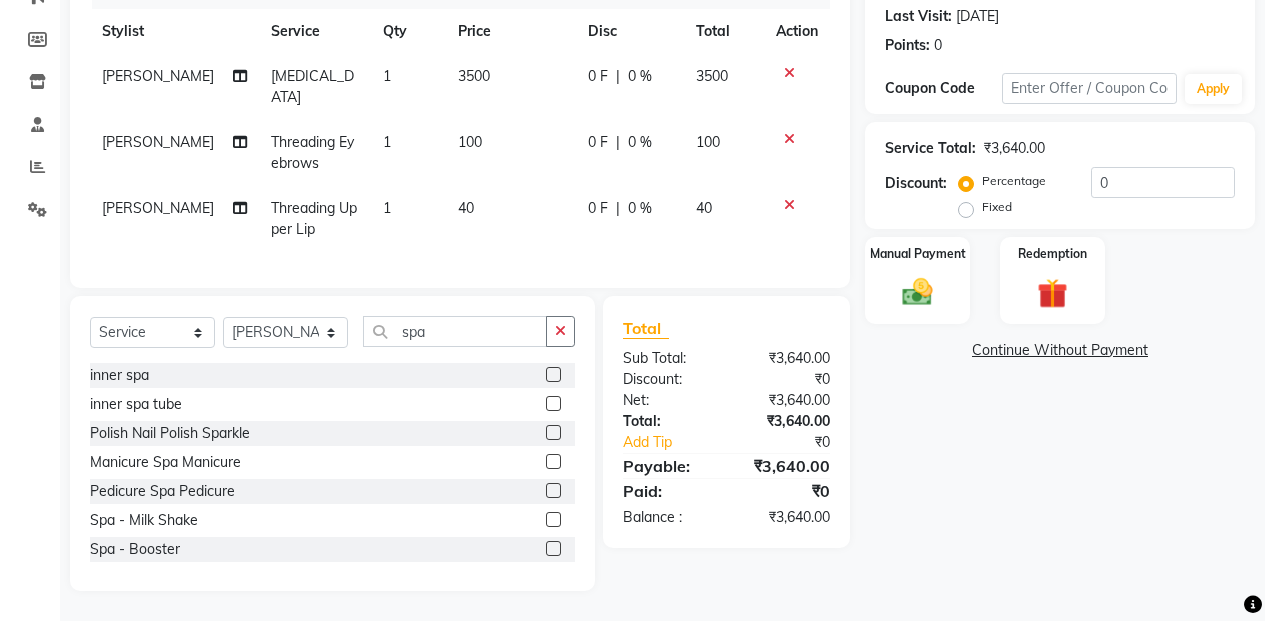 click at bounding box center (552, 491) 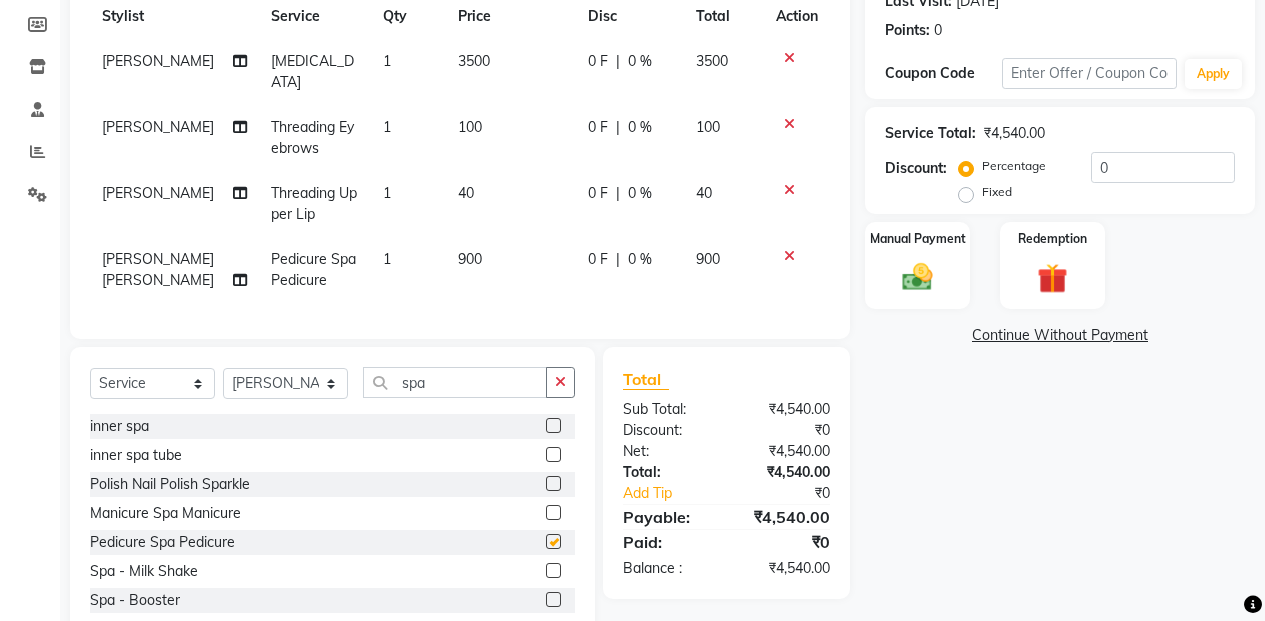 checkbox on "false" 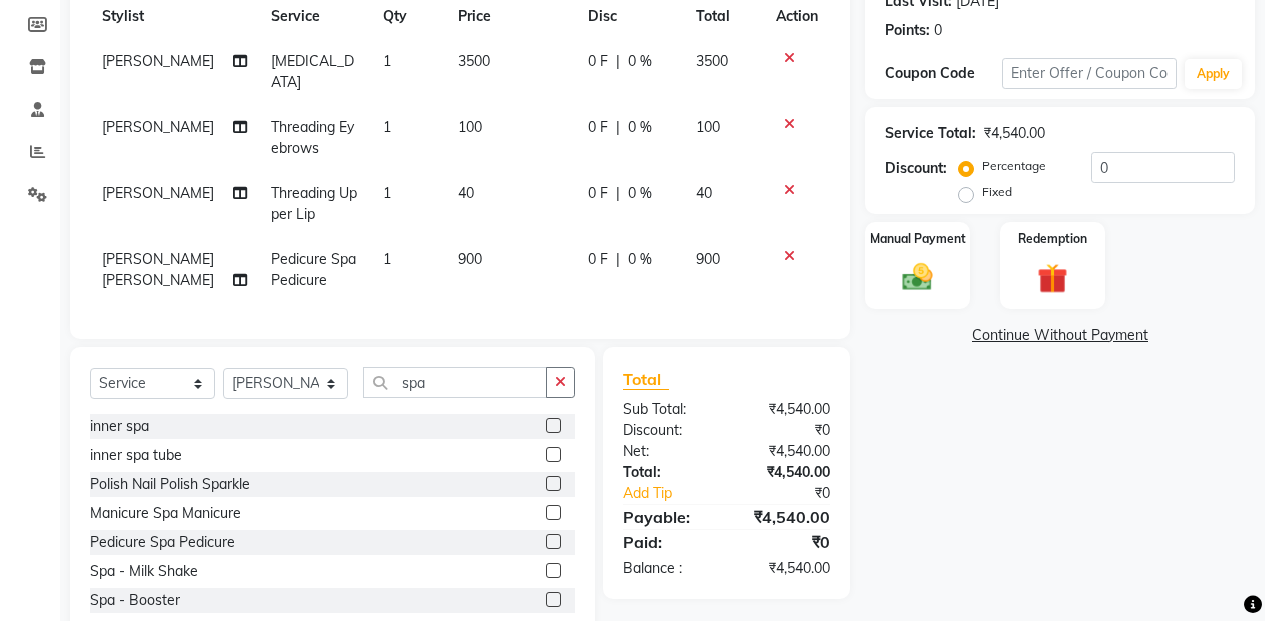 scroll, scrollTop: 357, scrollLeft: 0, axis: vertical 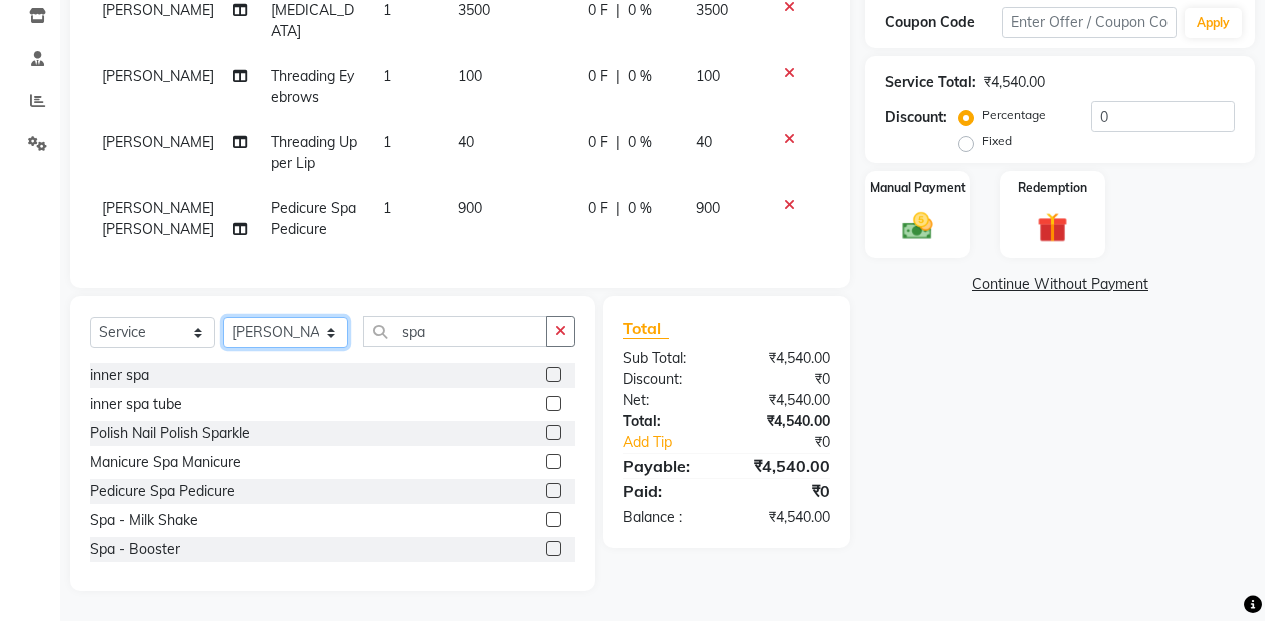 click on "Select Stylist Admin [PERSON_NAME] [PERSON_NAME] Manager [PERSON_NAME] [PERSON_NAME] [PERSON_NAME] POONAM [PERSON_NAME] [PERSON_NAME] nails [PERSON_NAME] MANGELA [PERSON_NAME] [PERSON_NAME] [PERSON_NAME] [PERSON_NAME]" 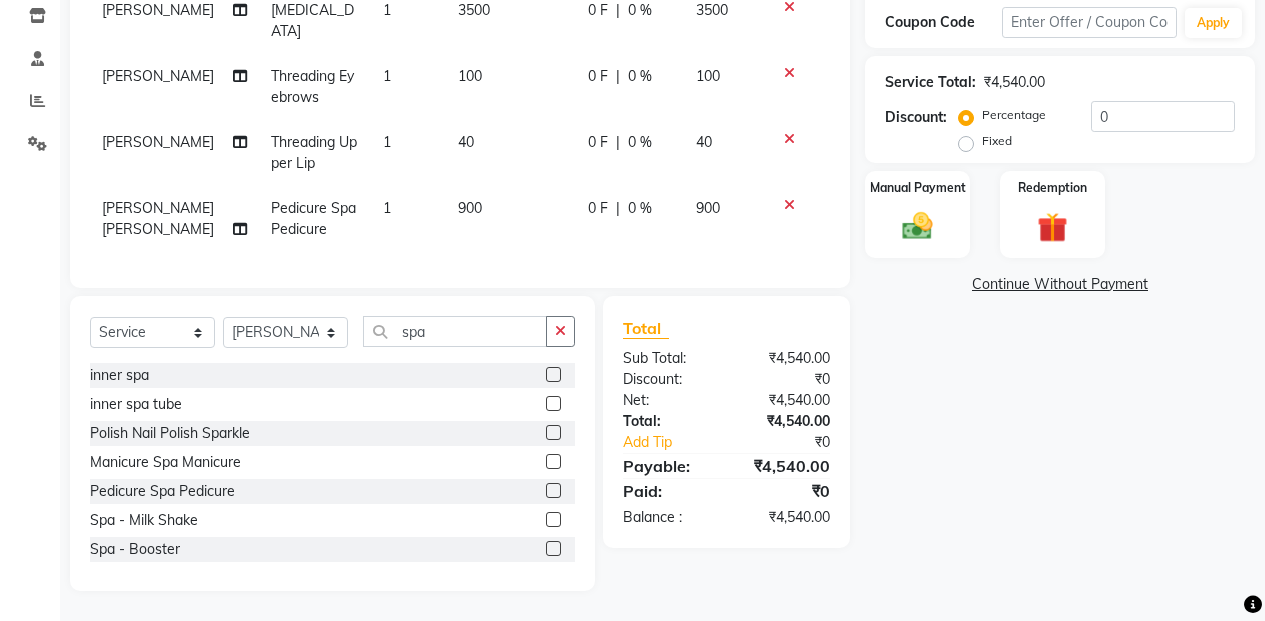 click on "0 F | 0 %" 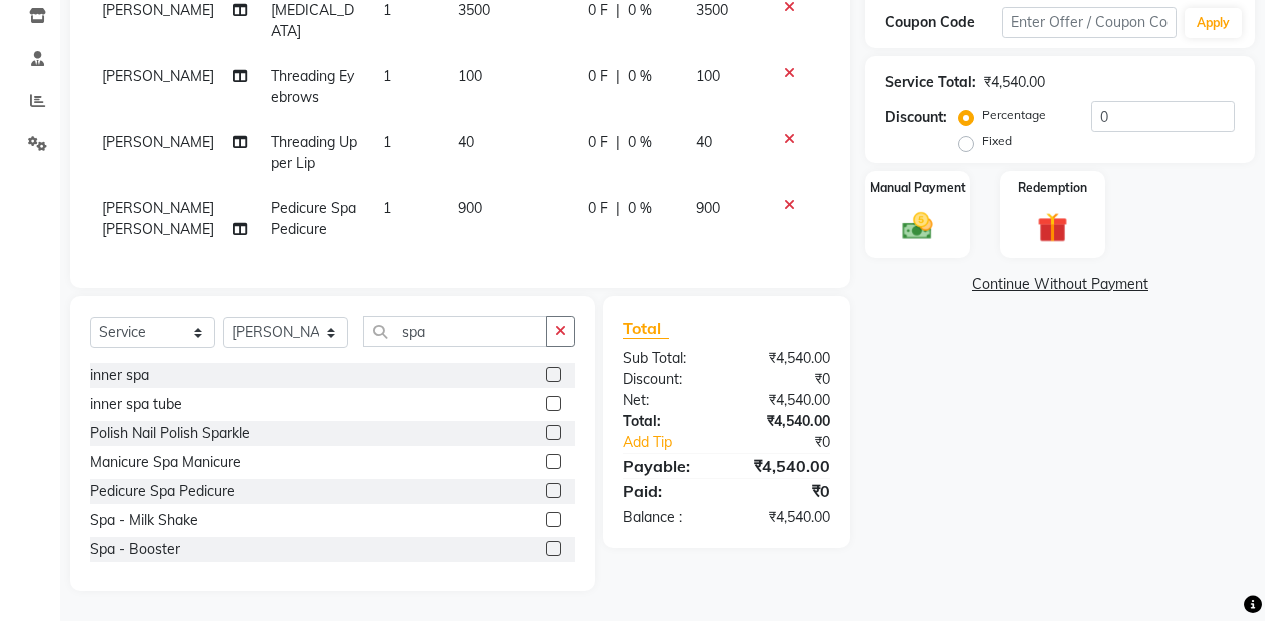 select on "61734" 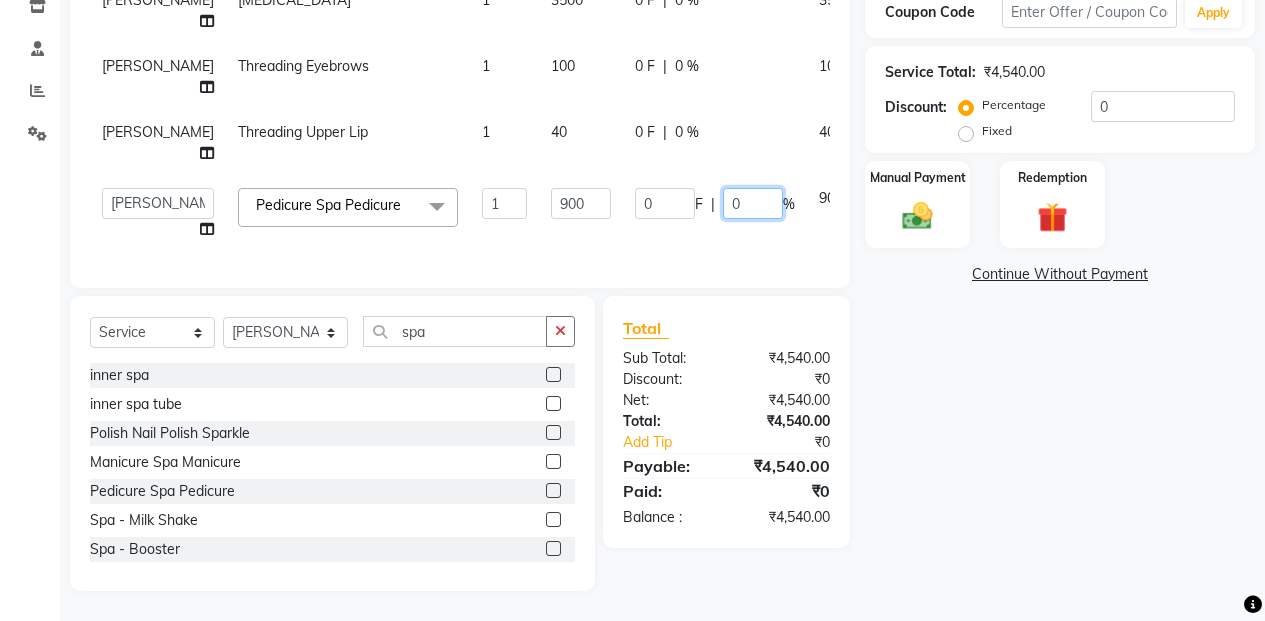 click on "0" 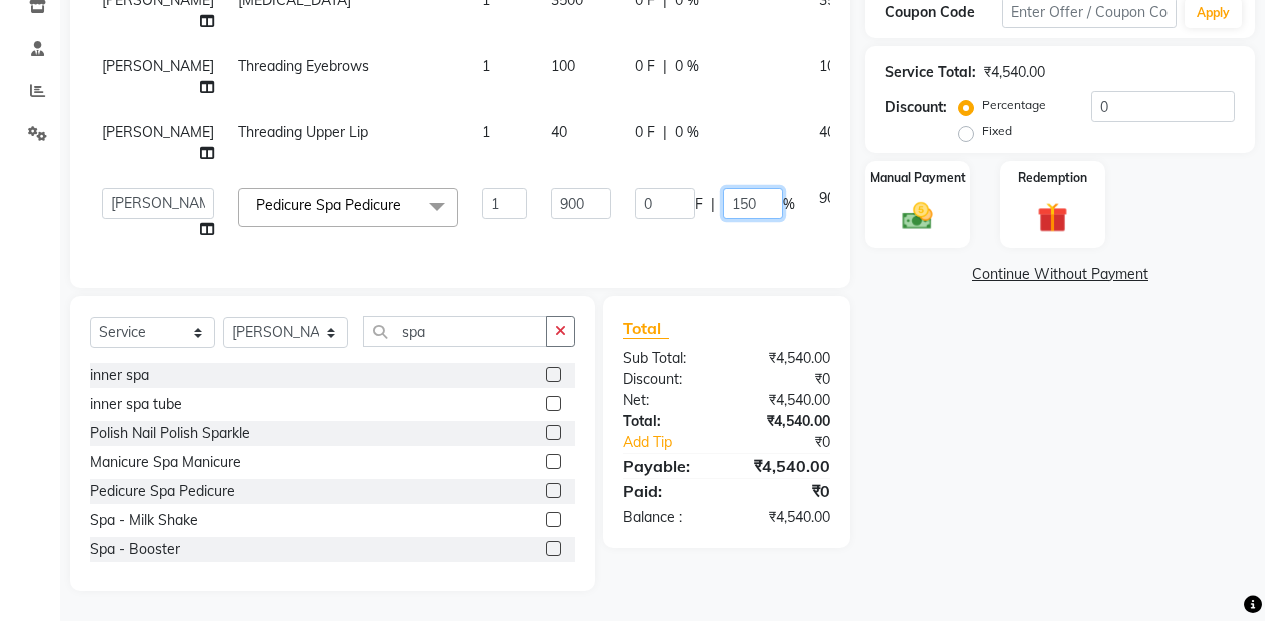 click on "150" 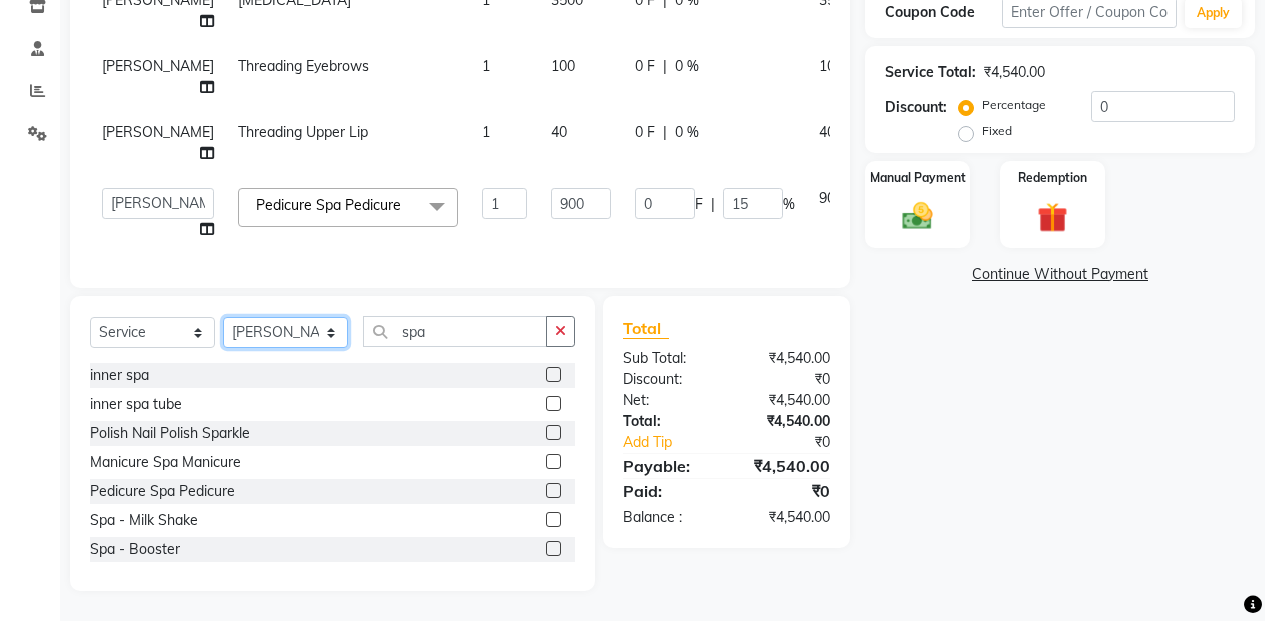 click on "Select  Service  Product  Membership  Package Voucher Prepaid Gift Card  Select Stylist Admin [PERSON_NAME] [PERSON_NAME] Manager MEENA MISALKAR [PERSON_NAME] [PERSON_NAME] POONAM [PERSON_NAME] [PERSON_NAME] nails [PERSON_NAME] MANGELA [PERSON_NAME] [PERSON_NAME] [PERSON_NAME] [PERSON_NAME] spa inner spa  inner spa tube  Polish Nail Polish Sparkle  Manicure Spa Manicure  Pedicure Spa Pedicure  Spa - Milk Shake  Spa - Booster  Spa - Signature  Spa - Mythic  Spa - Gold  Spa - Loreal  Spa - Molecular  k-18 spa" 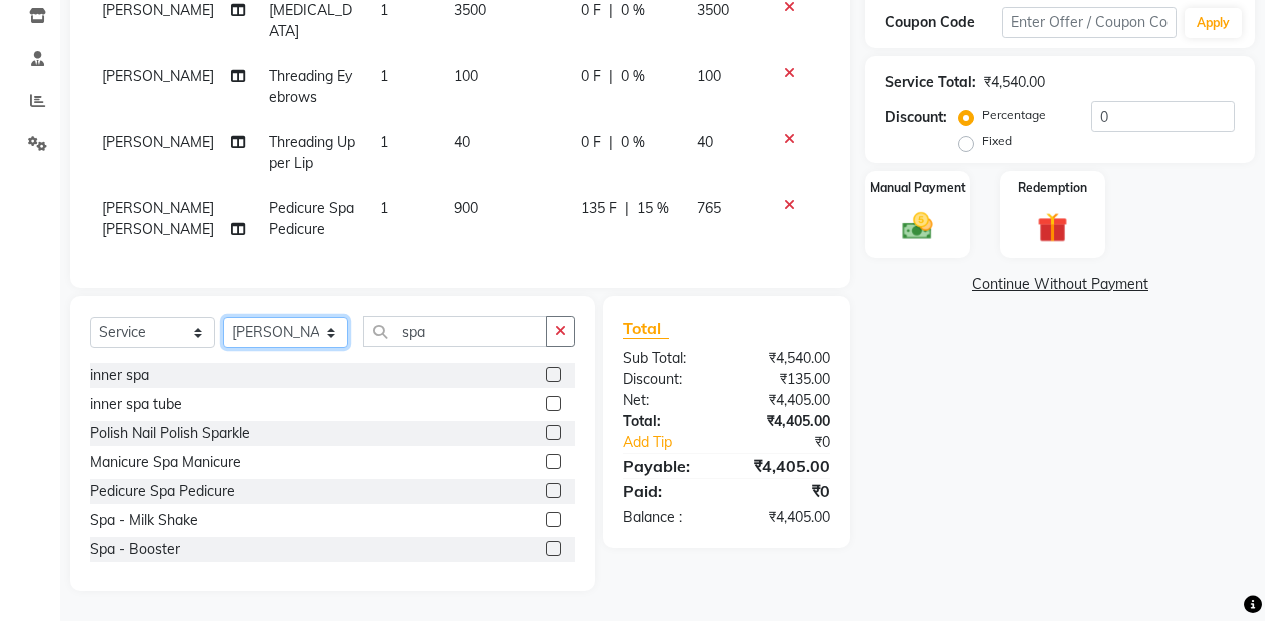 select on "61775" 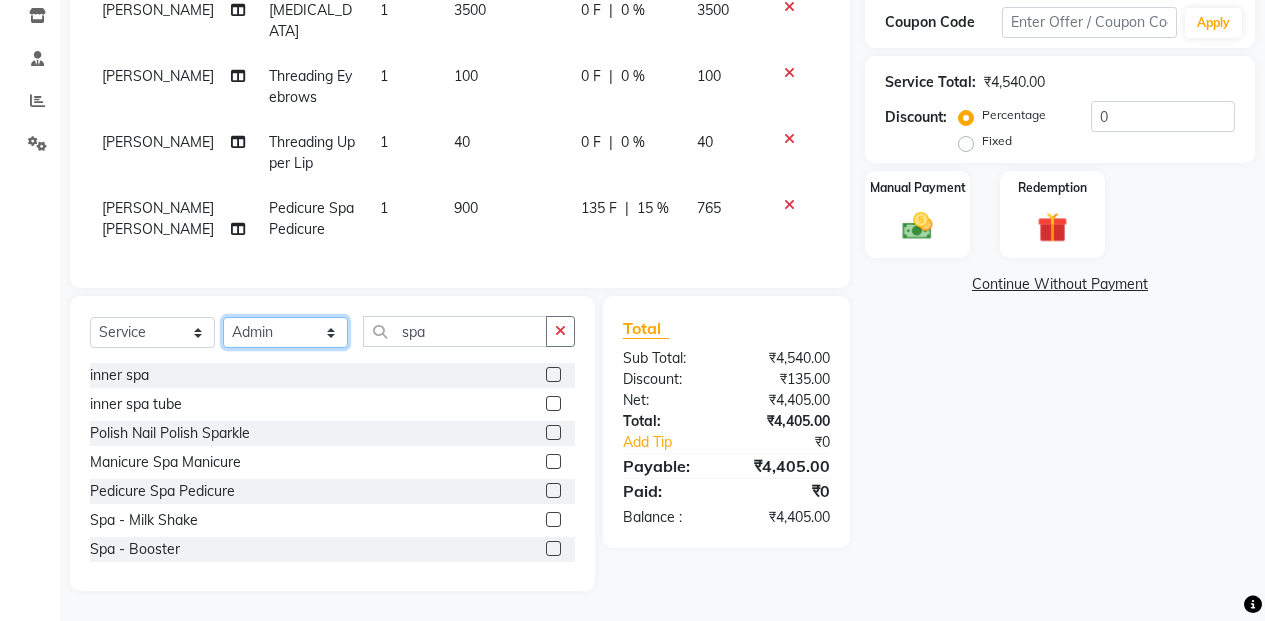 click on "Select Stylist Admin [PERSON_NAME] [PERSON_NAME] Manager [PERSON_NAME] [PERSON_NAME] [PERSON_NAME] POONAM [PERSON_NAME] [PERSON_NAME] nails [PERSON_NAME] MANGELA [PERSON_NAME] [PERSON_NAME] [PERSON_NAME] [PERSON_NAME]" 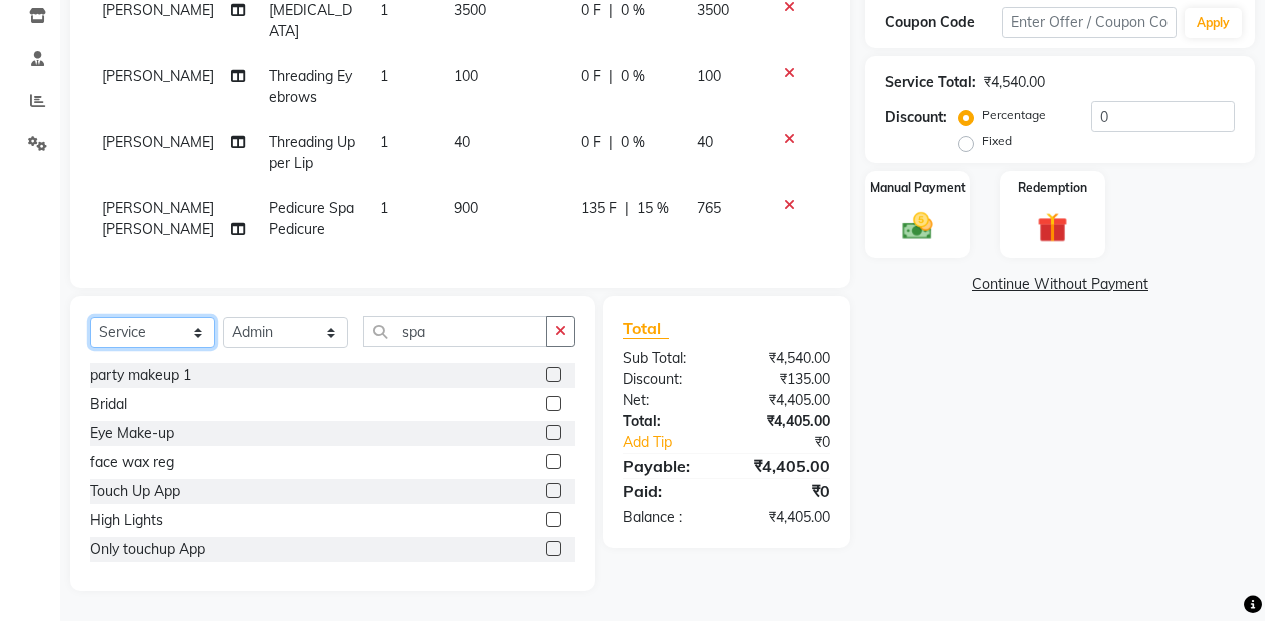 click on "Select  Service  Product  Membership  Package Voucher Prepaid Gift Card" 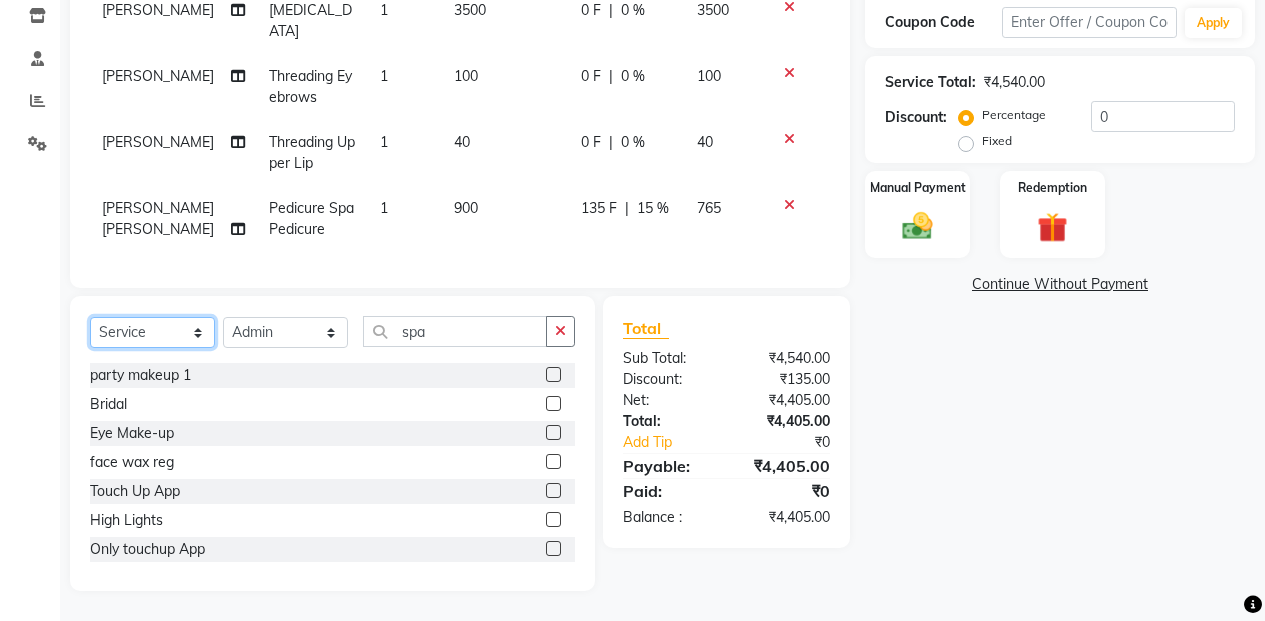 select on "product" 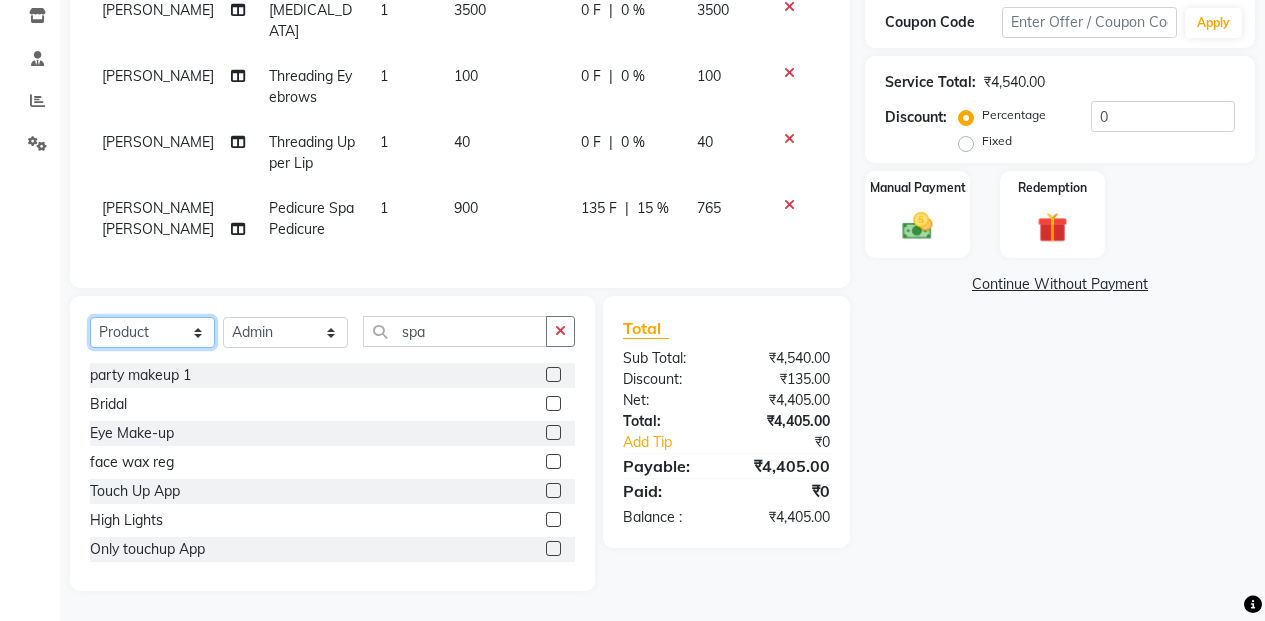 click on "Select  Service  Product  Membership  Package Voucher Prepaid Gift Card" 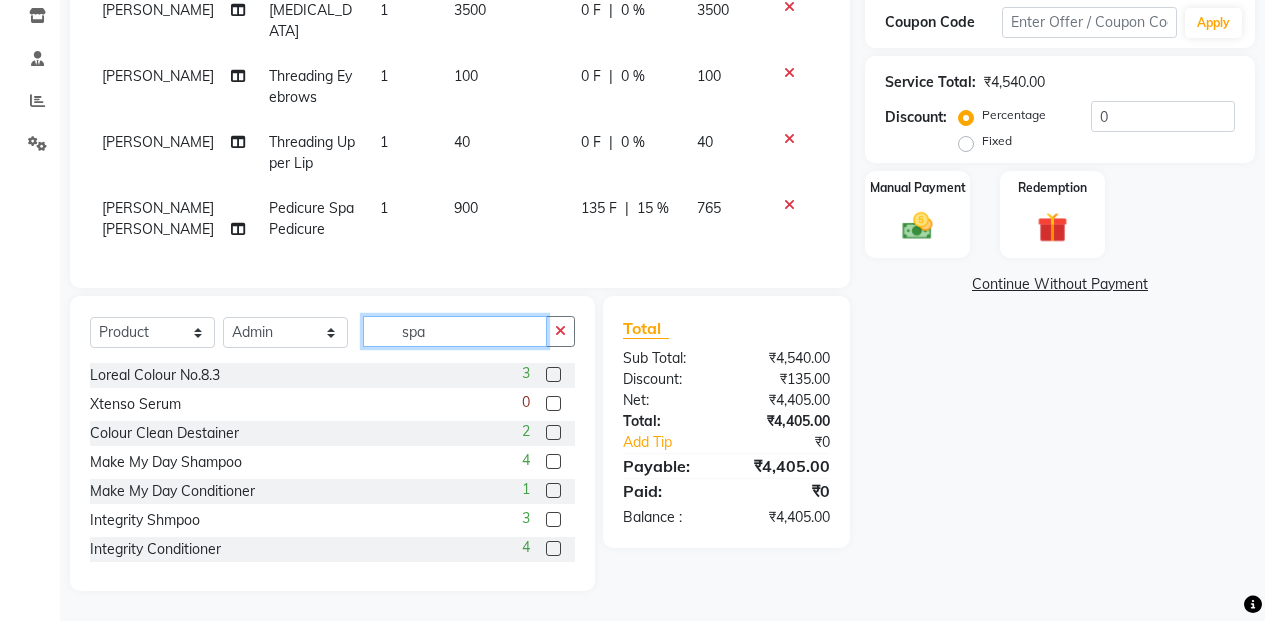 click on "spa" 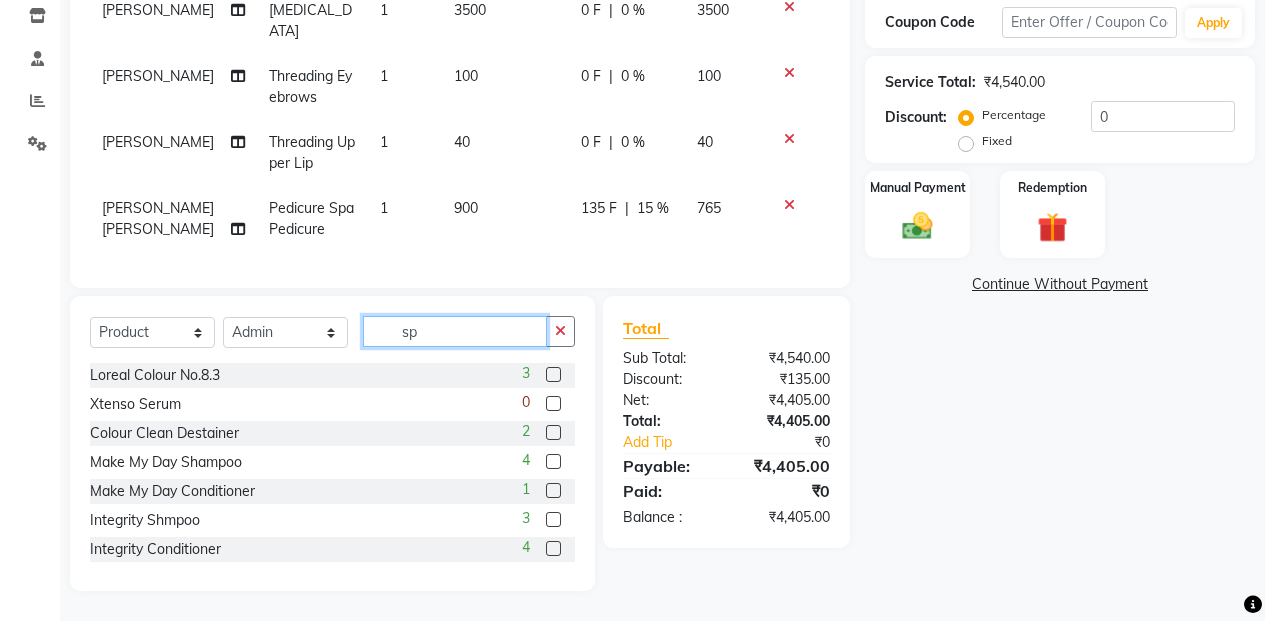 type on "s" 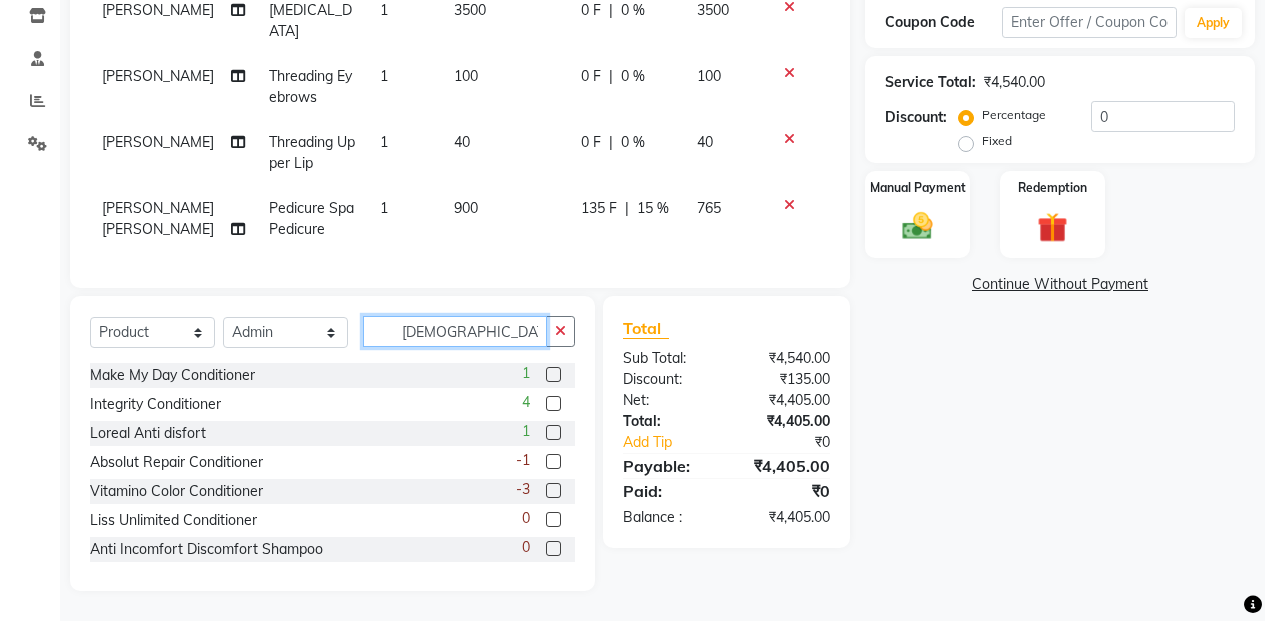 scroll, scrollTop: 314, scrollLeft: 0, axis: vertical 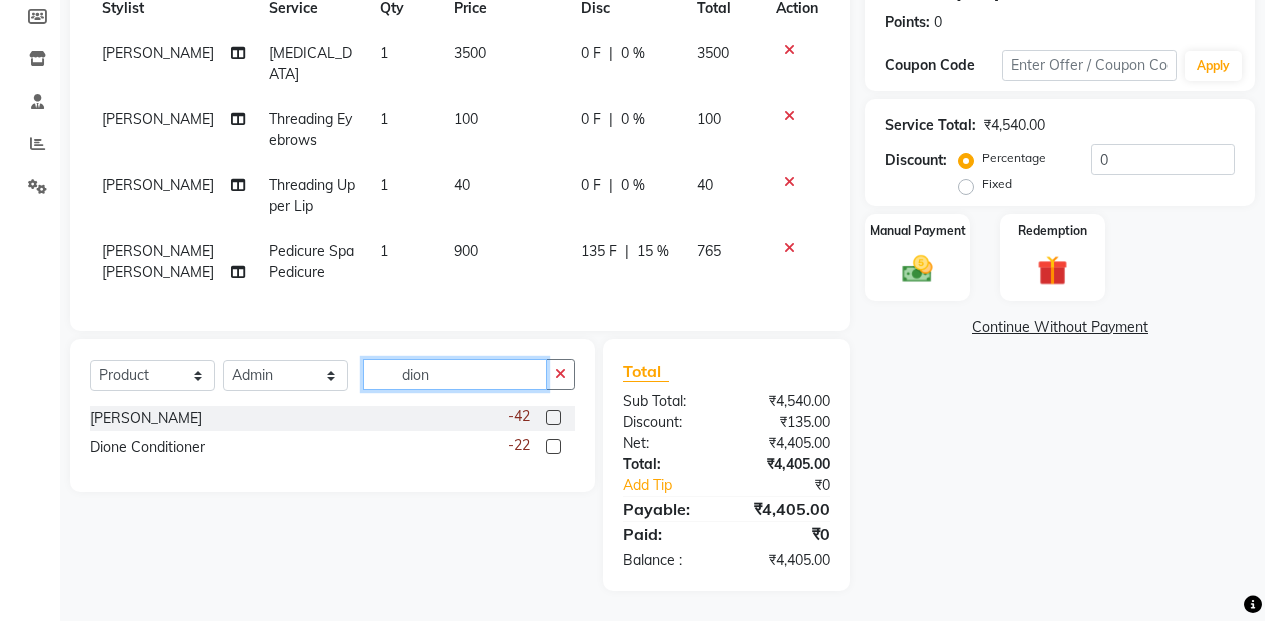 type on "dion" 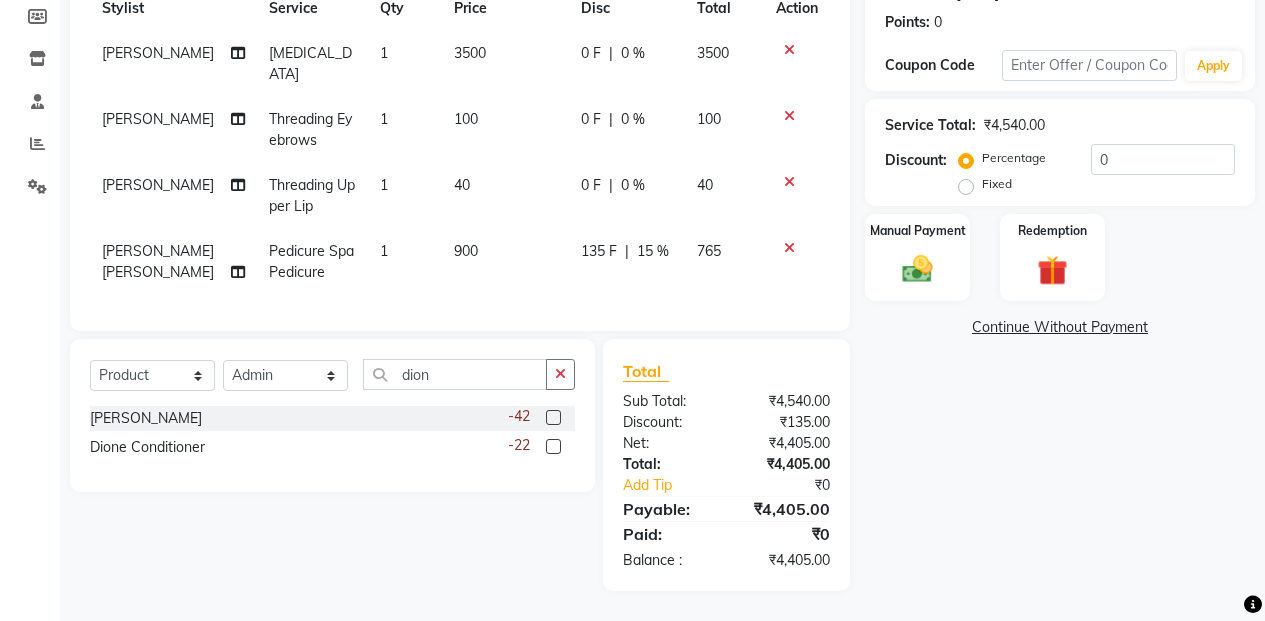 drag, startPoint x: 557, startPoint y: 424, endPoint x: 547, endPoint y: 460, distance: 37.363083 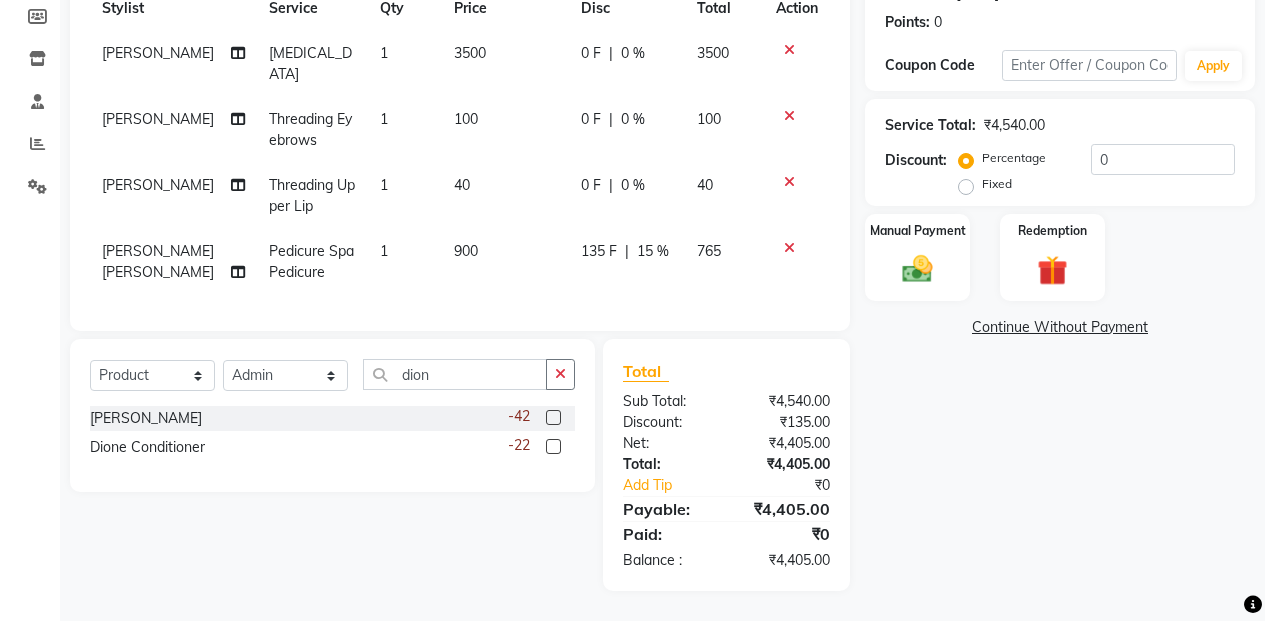 click 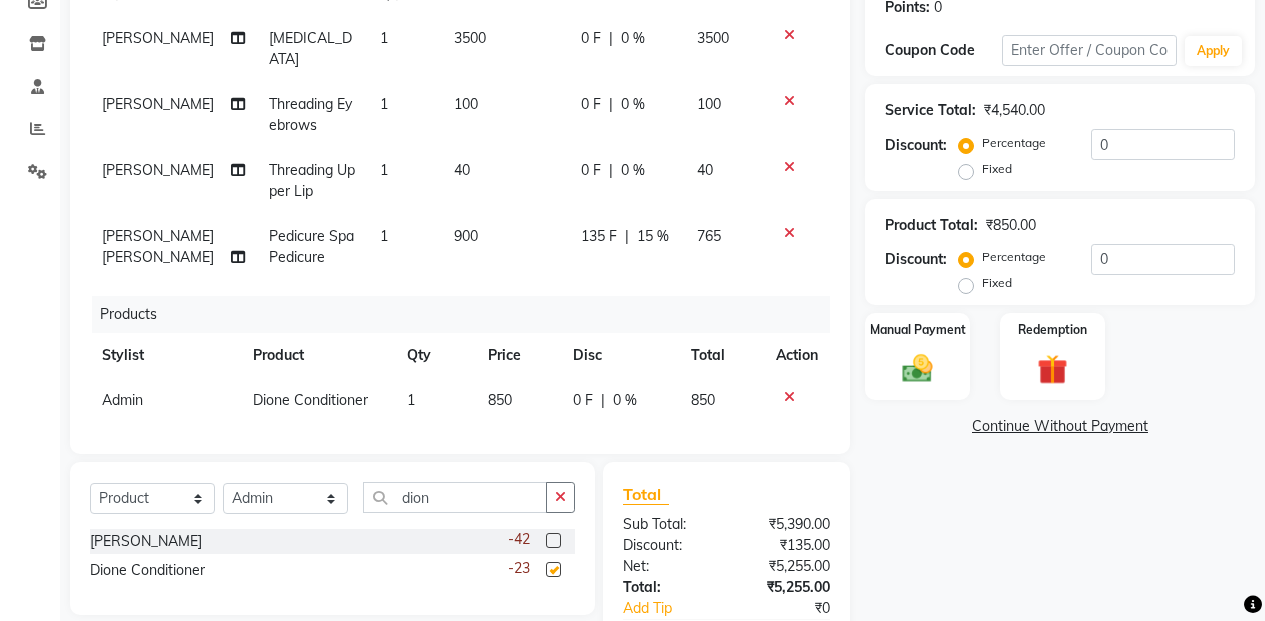checkbox on "false" 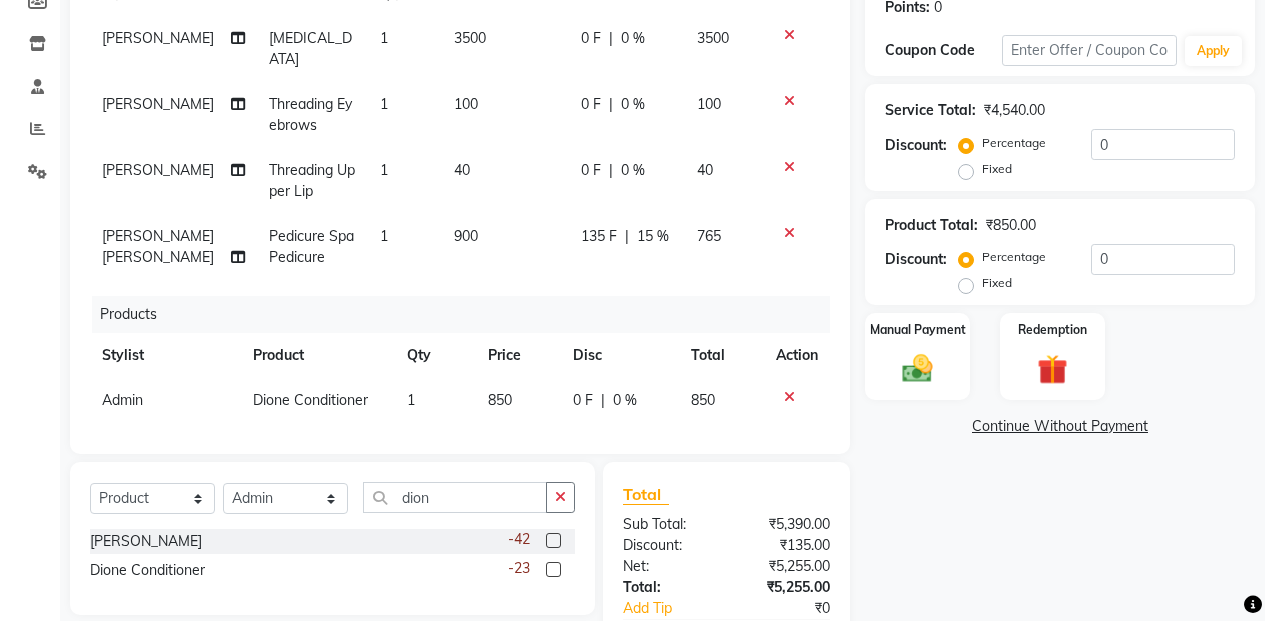 click 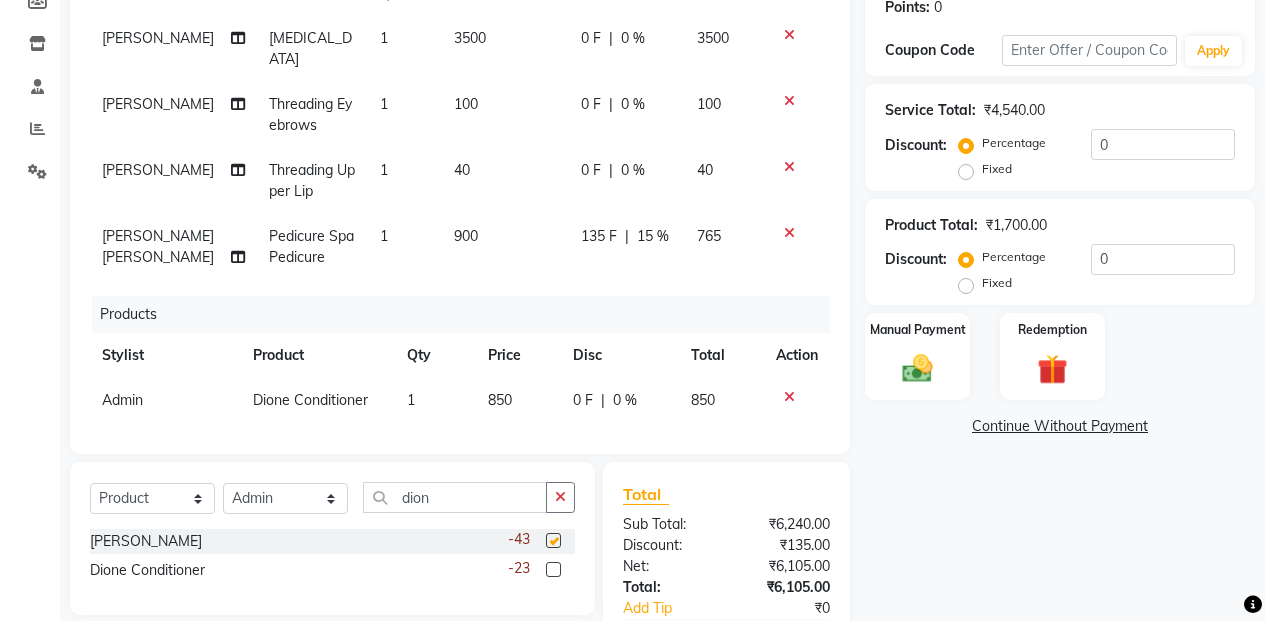 checkbox on "false" 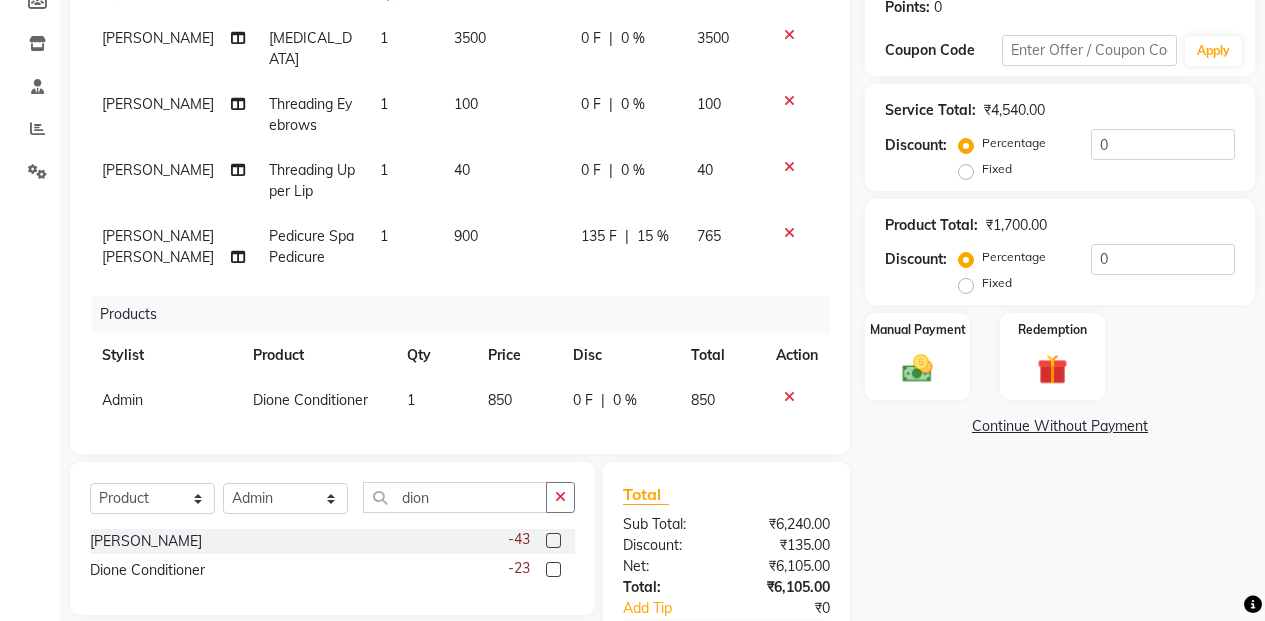 scroll, scrollTop: 65, scrollLeft: 0, axis: vertical 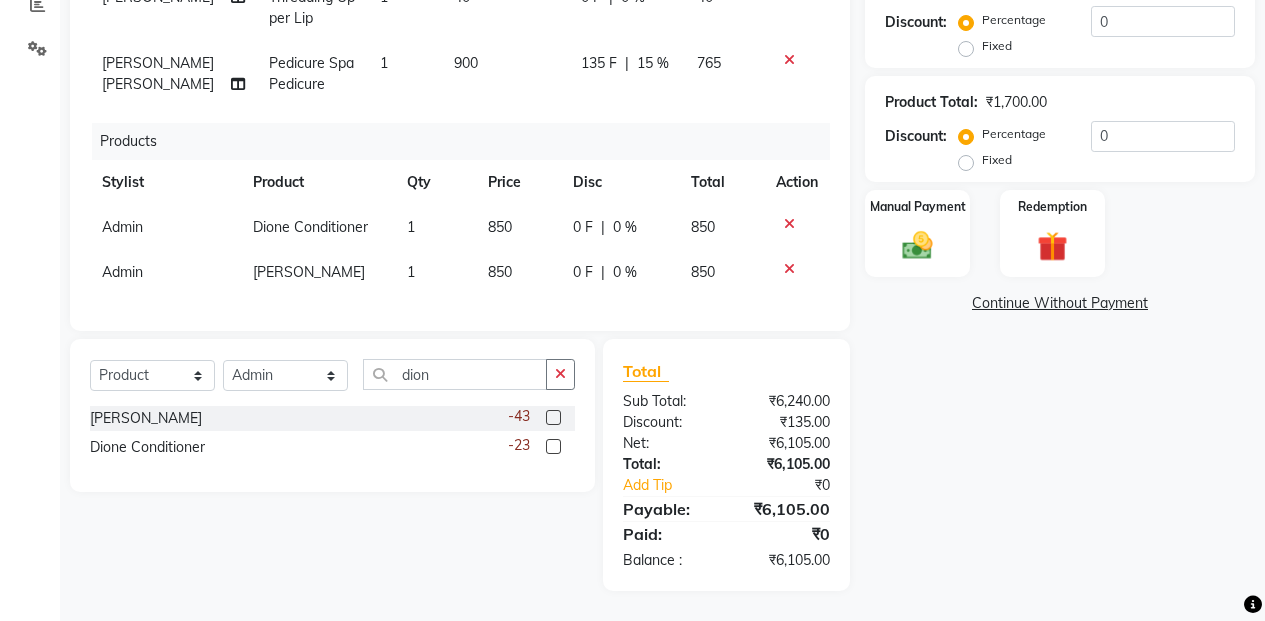 click on "Stylist Product Qty Price Disc Total Action Admin Dione Conditioner 1 850 0 F | 0 % 850 Admin Dione Shampoo 1 850 0 F | 0 % 850" 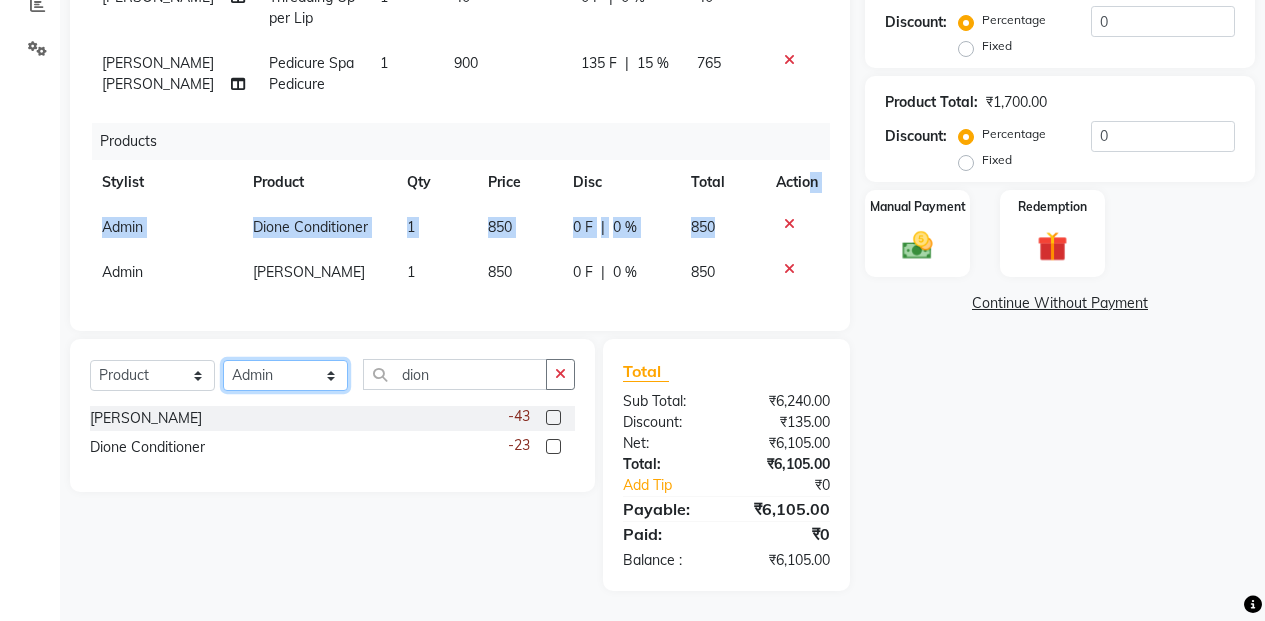 drag, startPoint x: 318, startPoint y: 372, endPoint x: 316, endPoint y: 360, distance: 12.165525 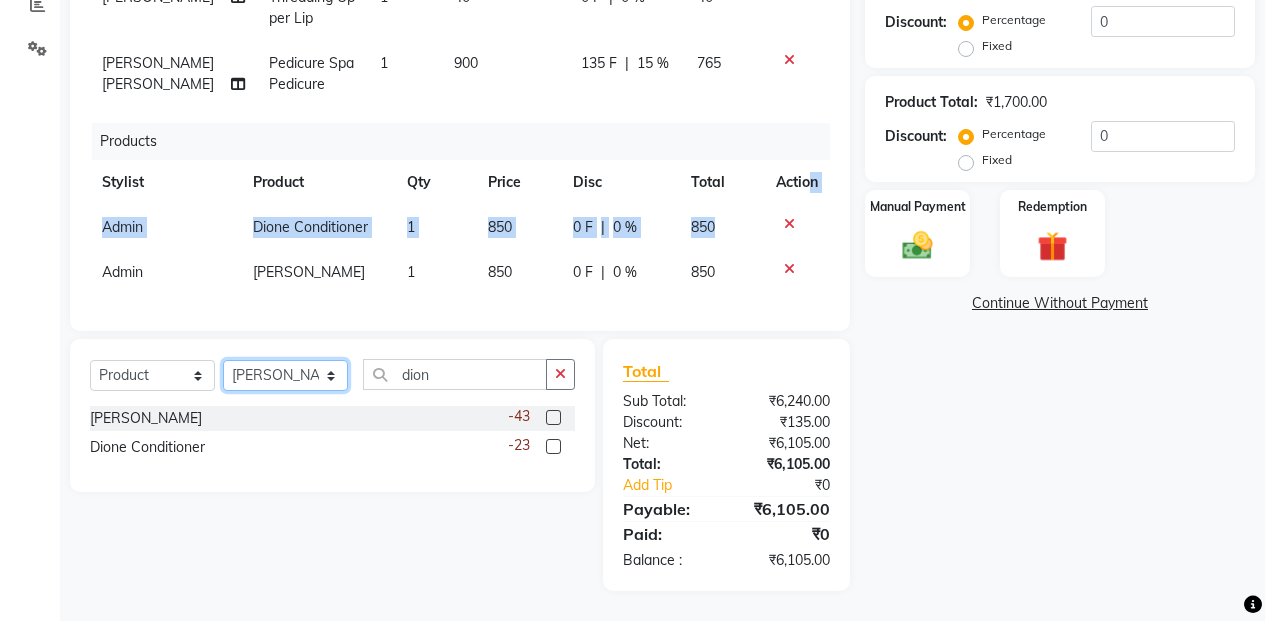 click on "Select Stylist Admin [PERSON_NAME] [PERSON_NAME] Manager [PERSON_NAME] [PERSON_NAME] [PERSON_NAME] POONAM [PERSON_NAME] [PERSON_NAME] nails [PERSON_NAME] MANGELA [PERSON_NAME] [PERSON_NAME] [PERSON_NAME] [PERSON_NAME]" 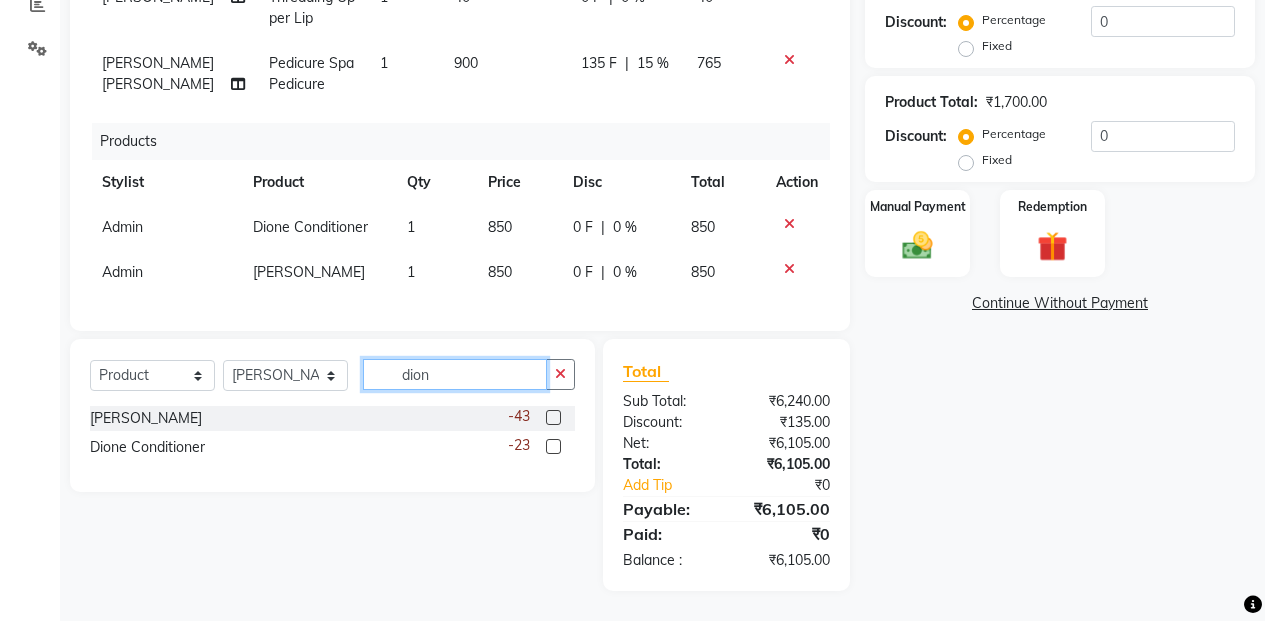 click on "dion" 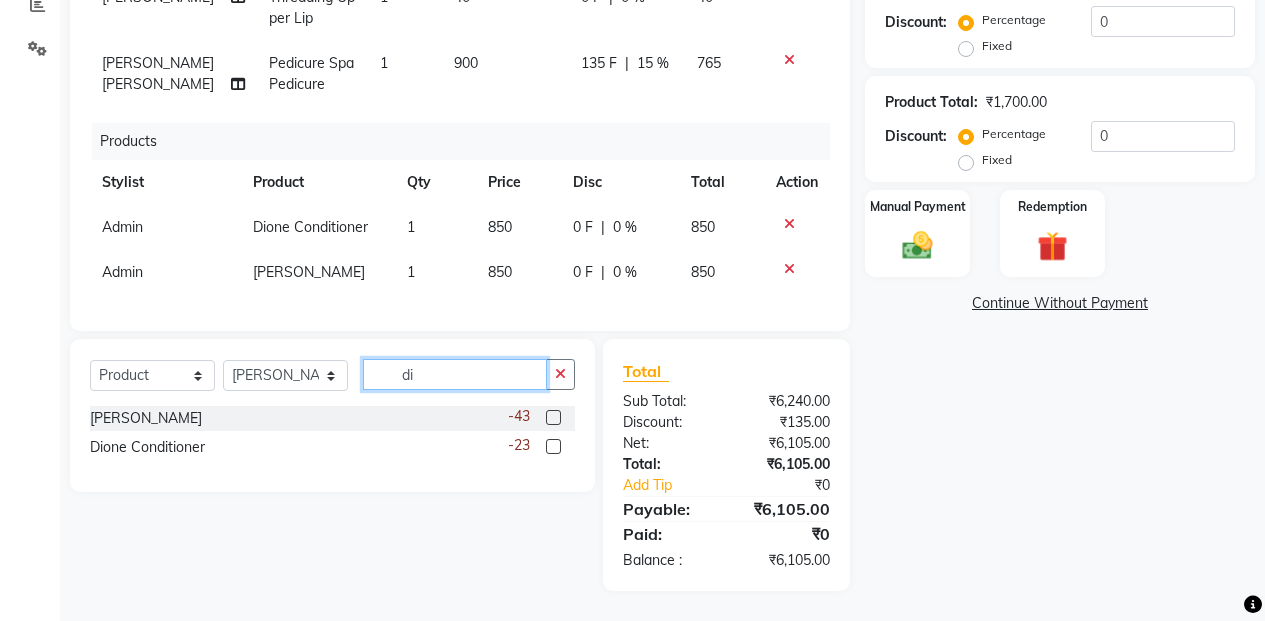type on "d" 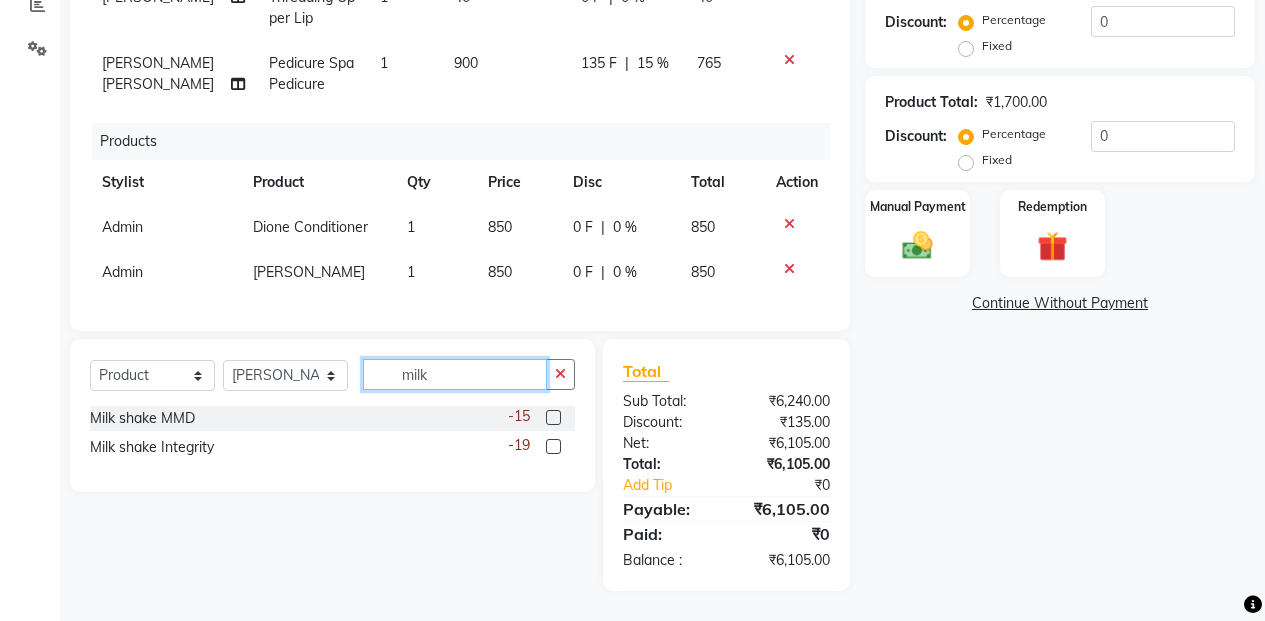 type on "milk" 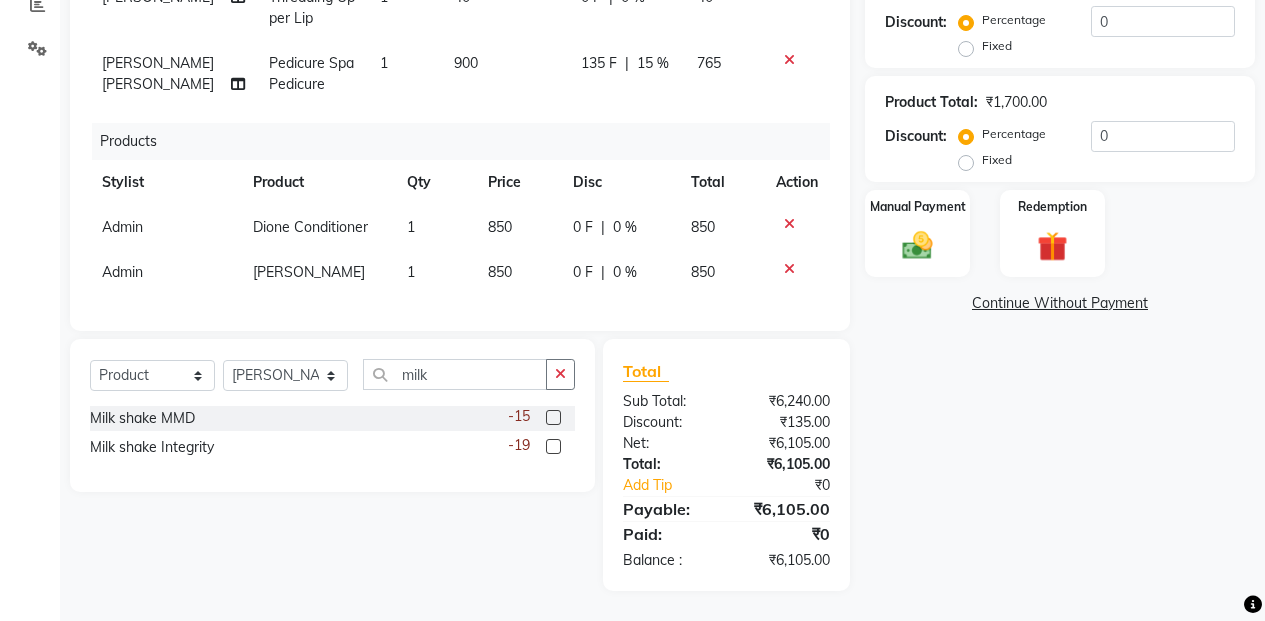 click on "-15" 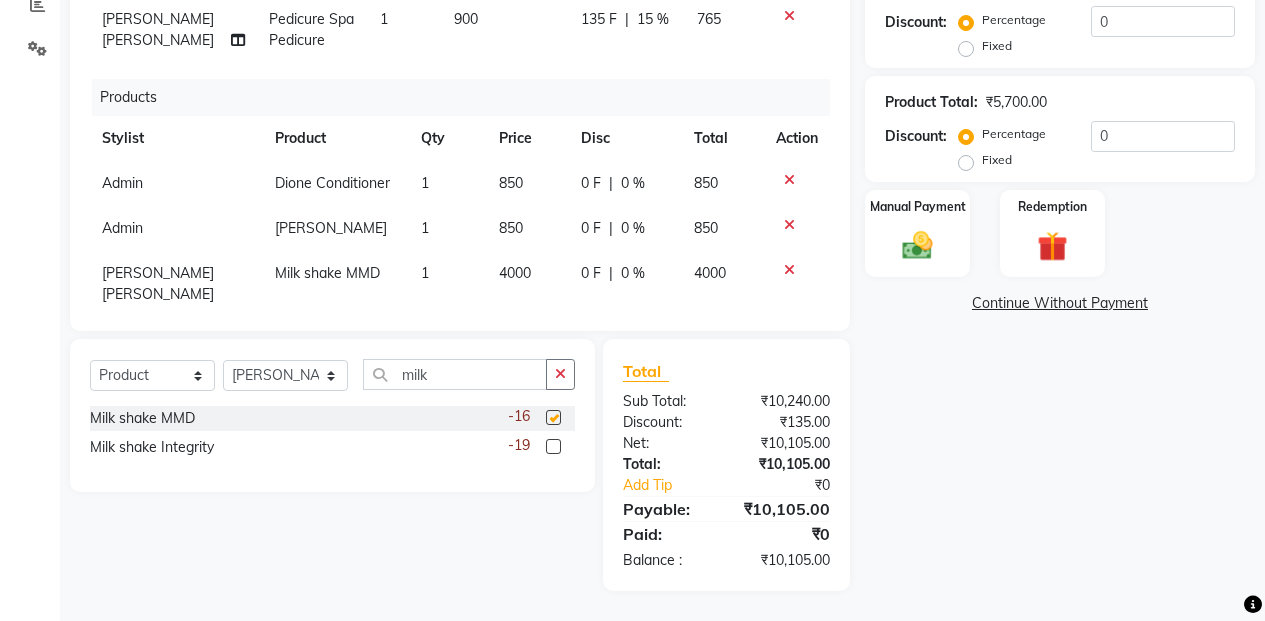 scroll, scrollTop: 110, scrollLeft: 0, axis: vertical 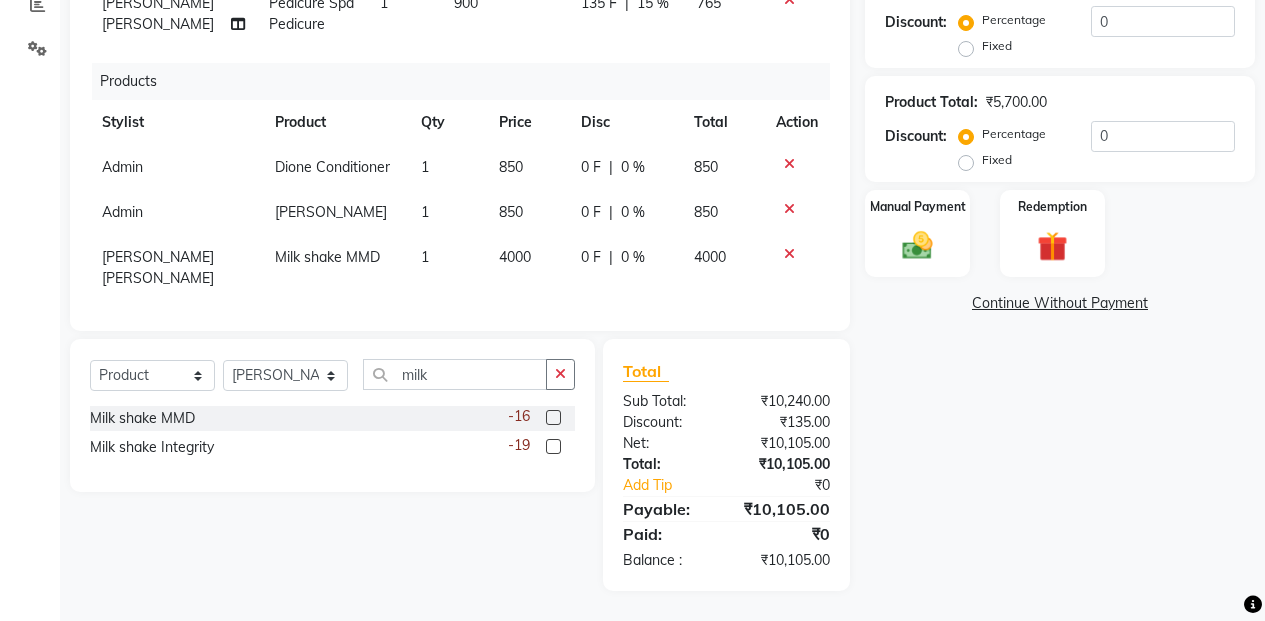 checkbox on "false" 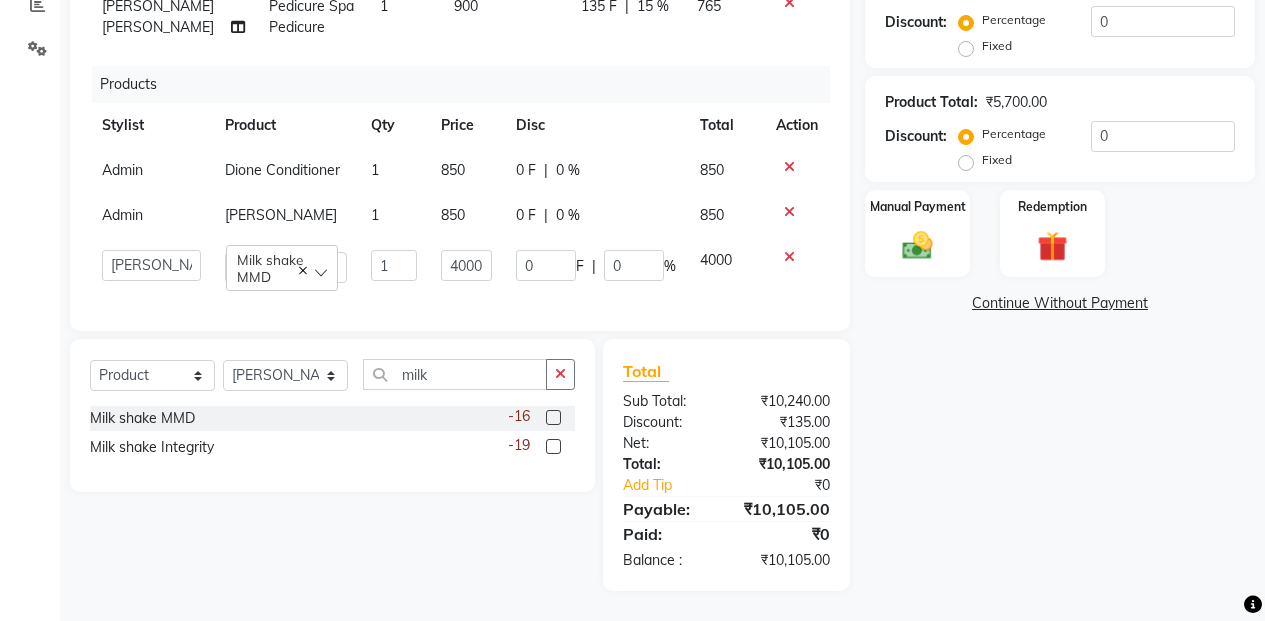 scroll, scrollTop: 122, scrollLeft: 0, axis: vertical 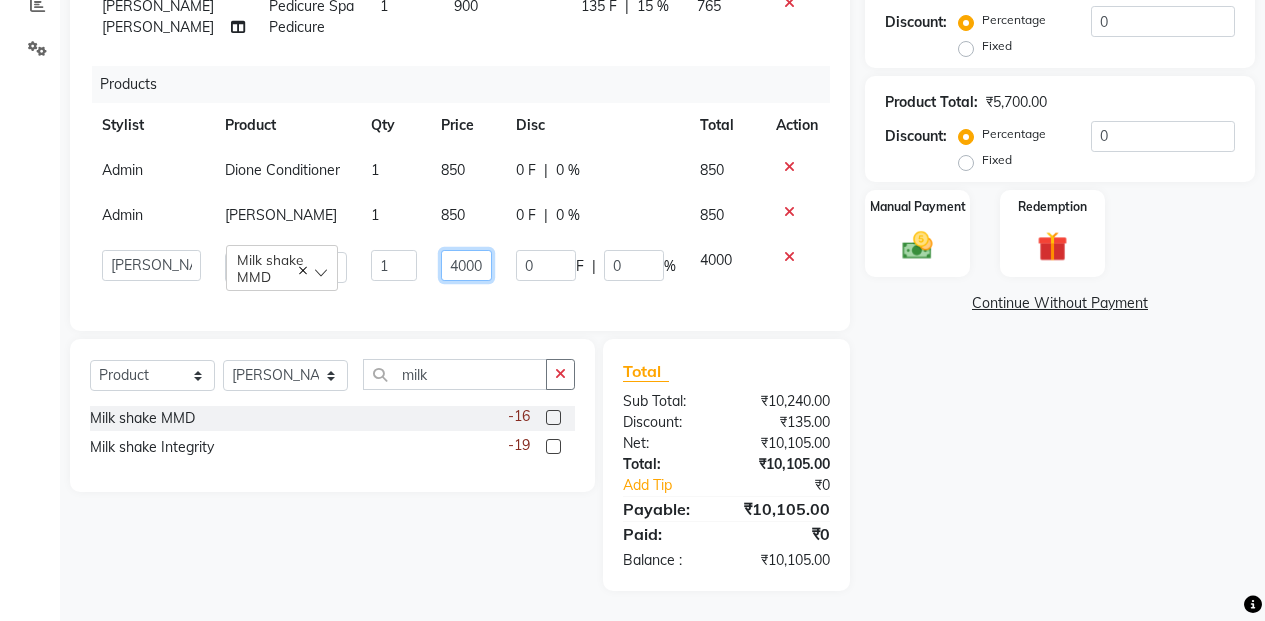 drag, startPoint x: 460, startPoint y: 246, endPoint x: 471, endPoint y: 254, distance: 13.601471 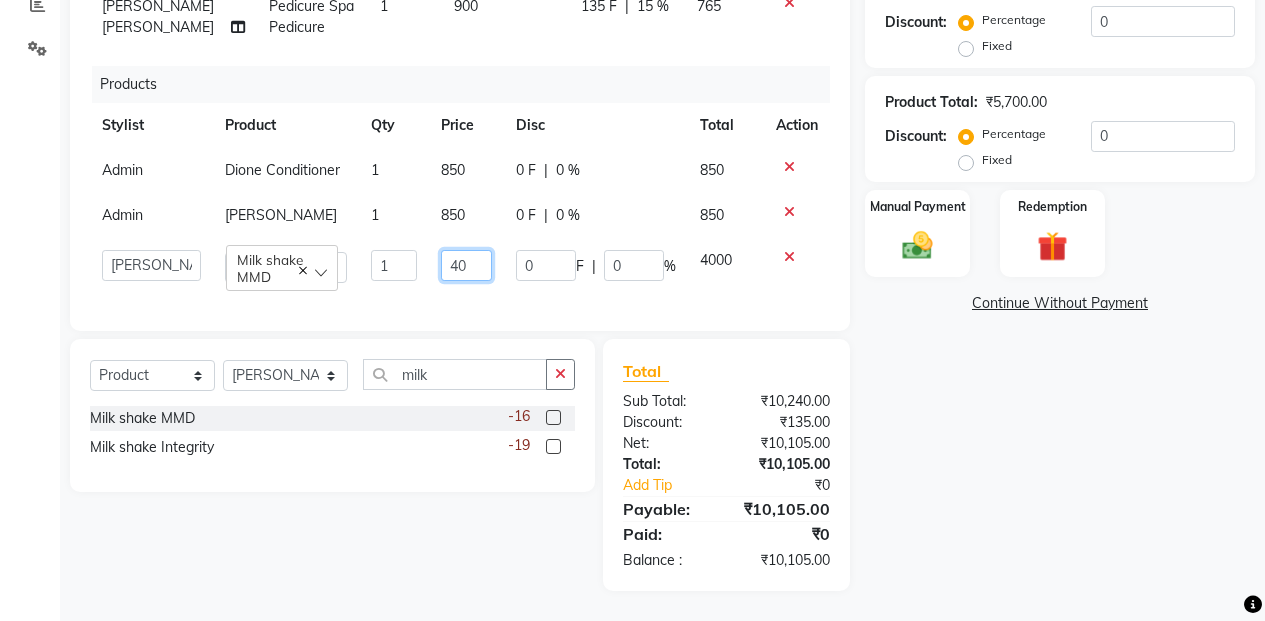 type on "4" 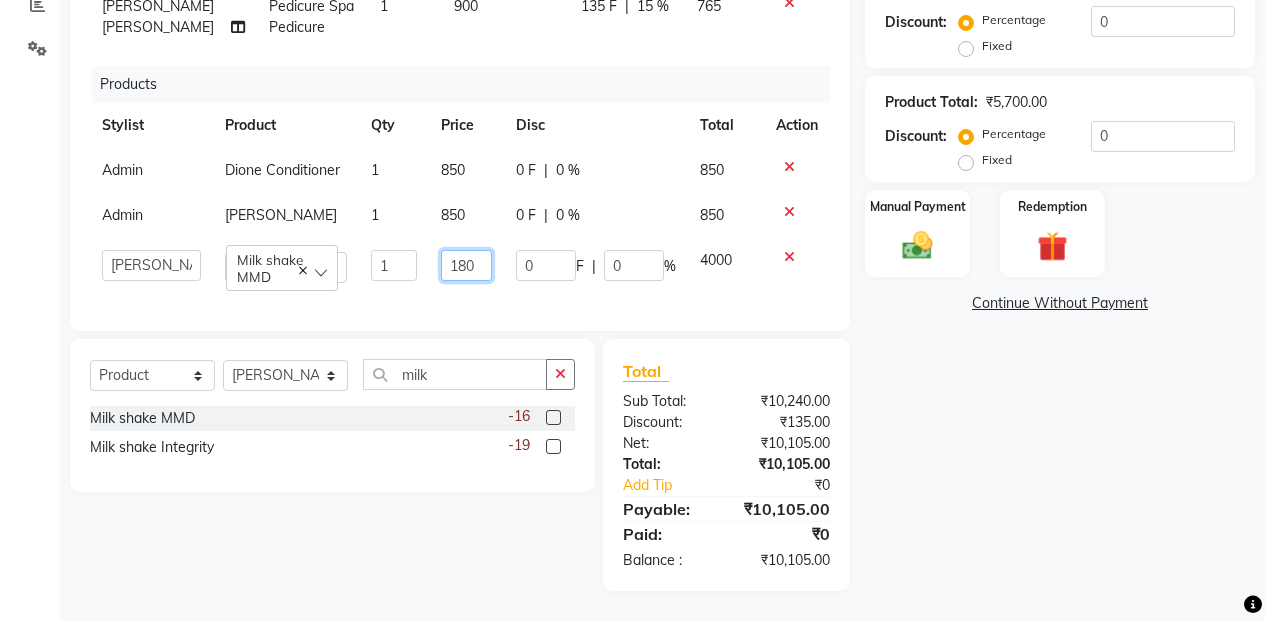 type on "1800" 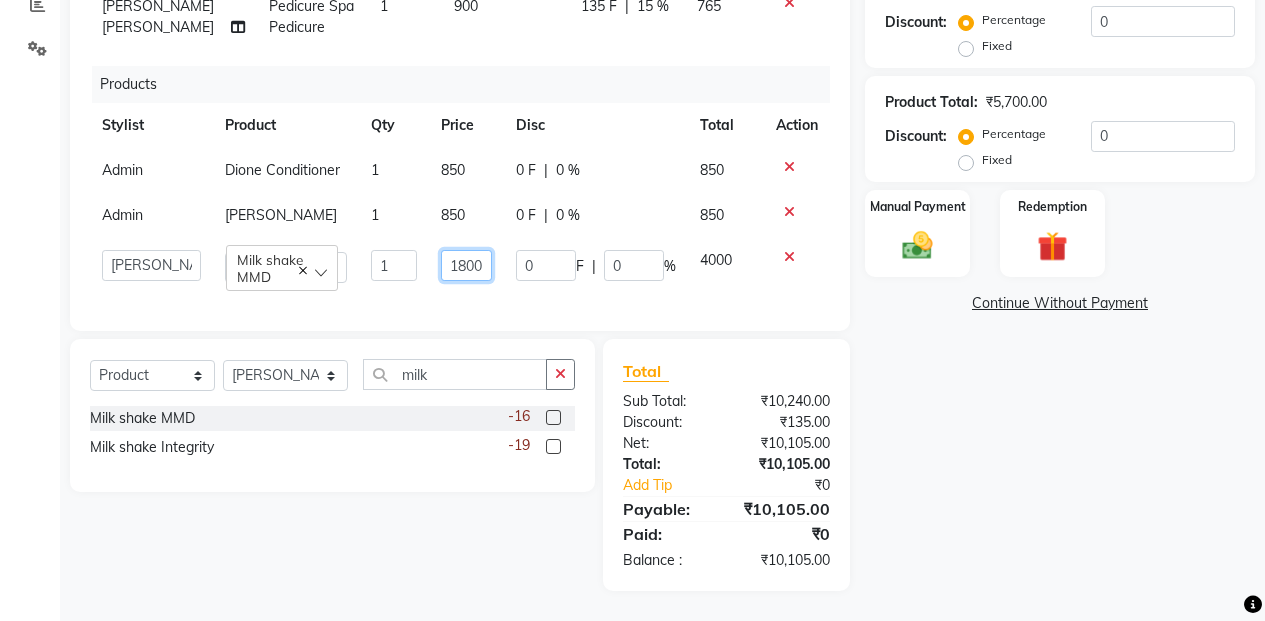 scroll, scrollTop: 0, scrollLeft: 2, axis: horizontal 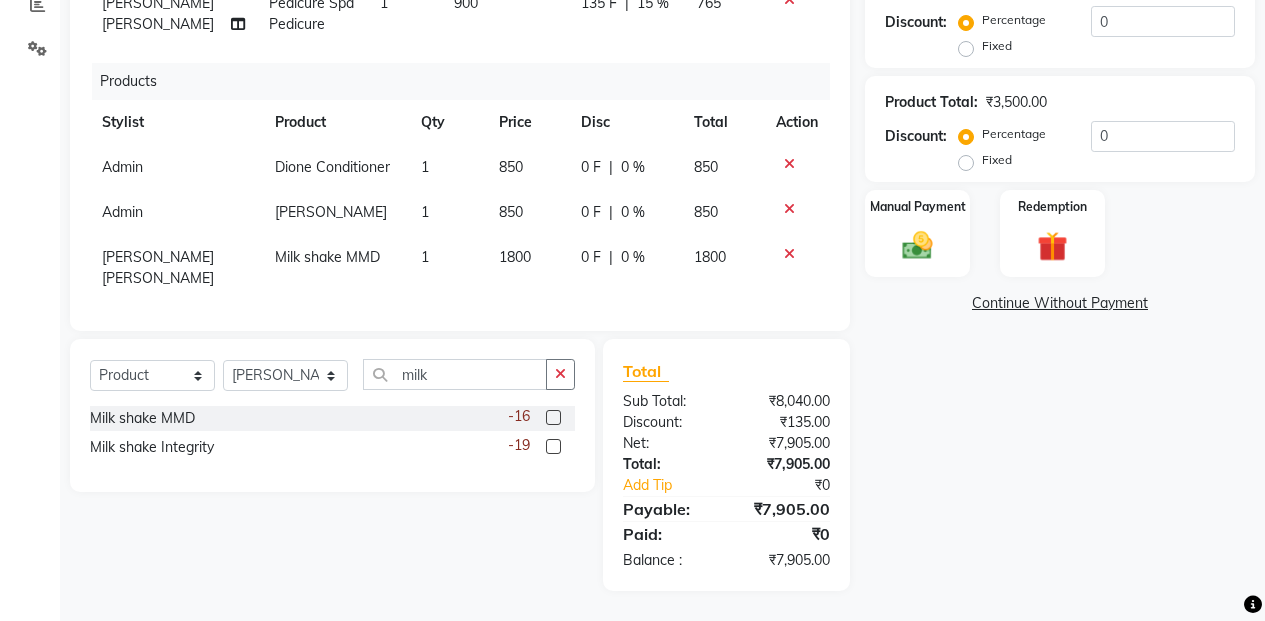 click on "0 F | 0 %" 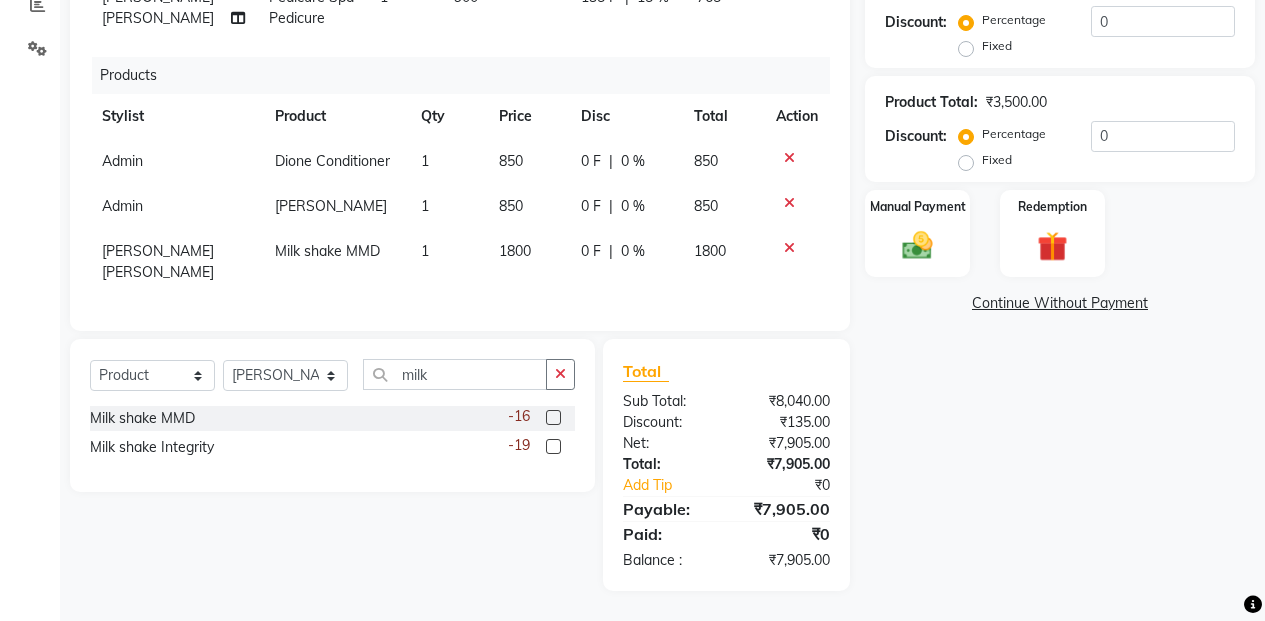 select on "61734" 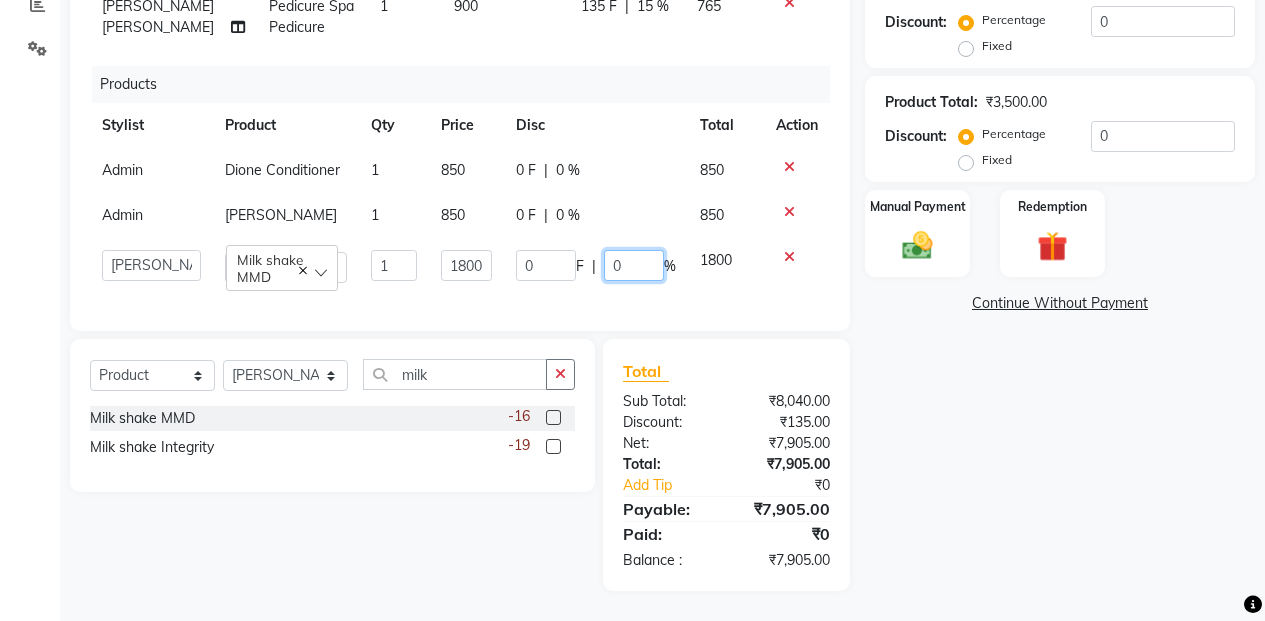 click on "0" 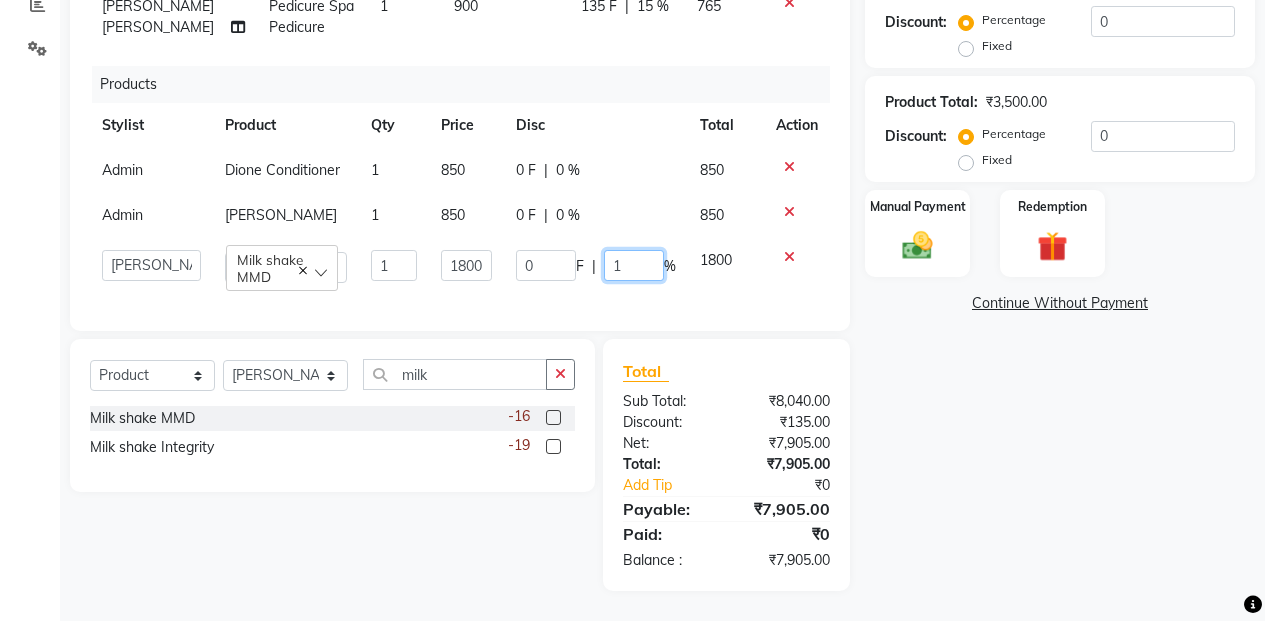 type on "10" 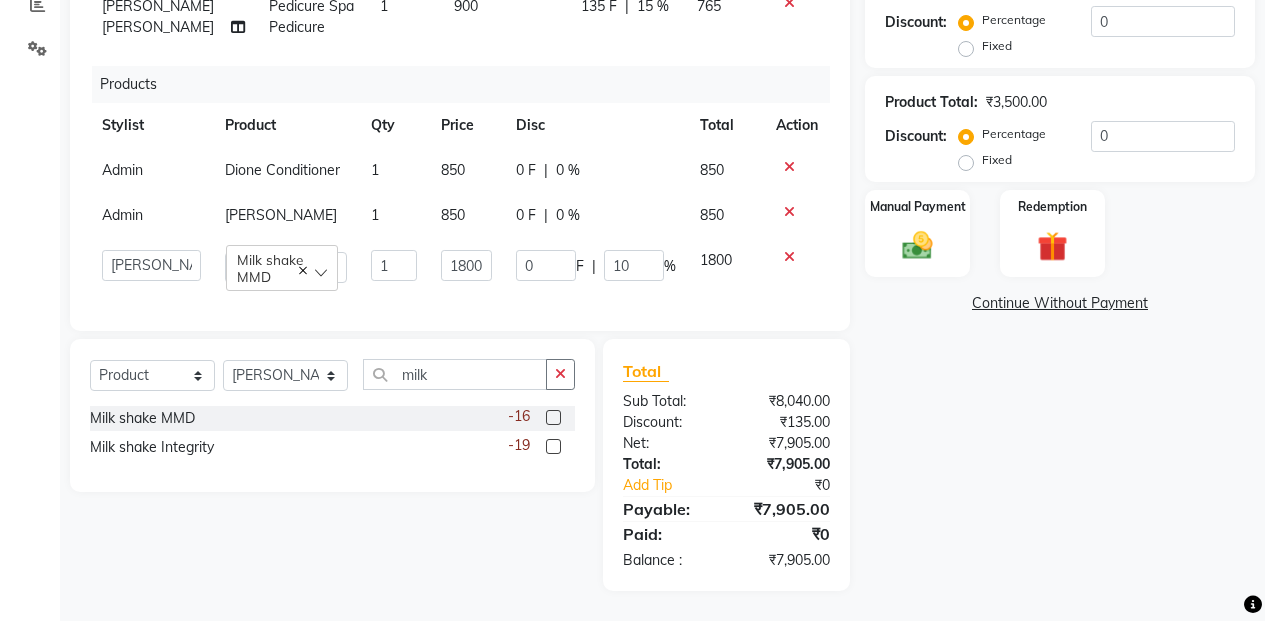 scroll, scrollTop: 110, scrollLeft: 0, axis: vertical 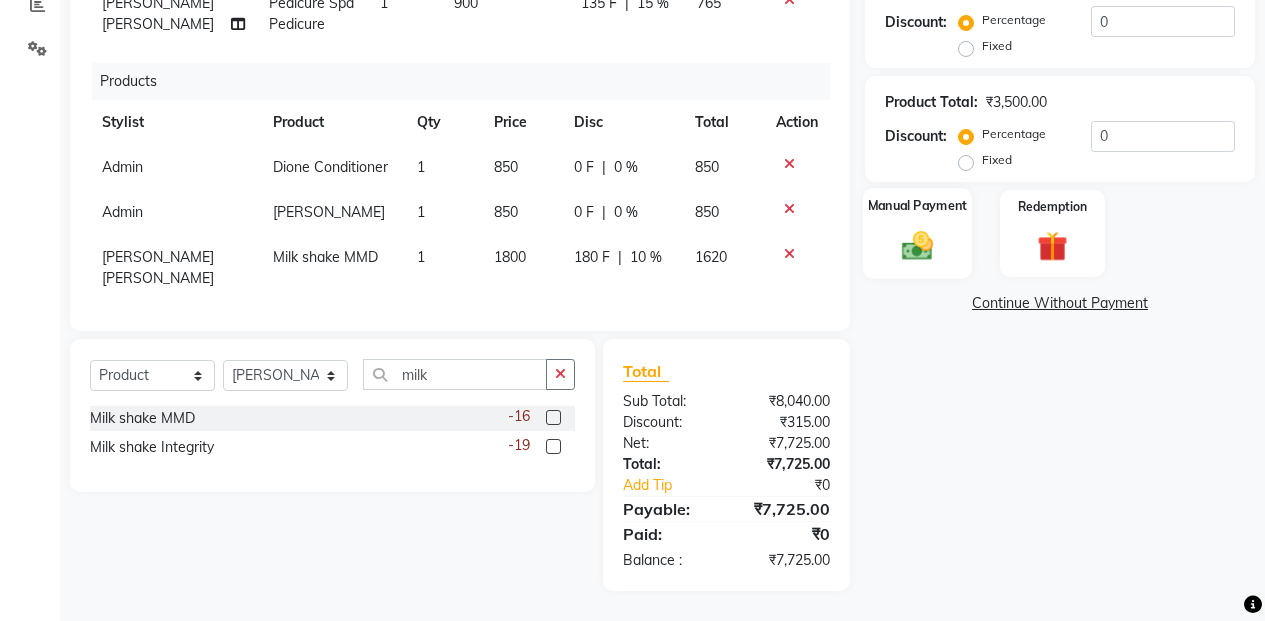 click on "Manual Payment" 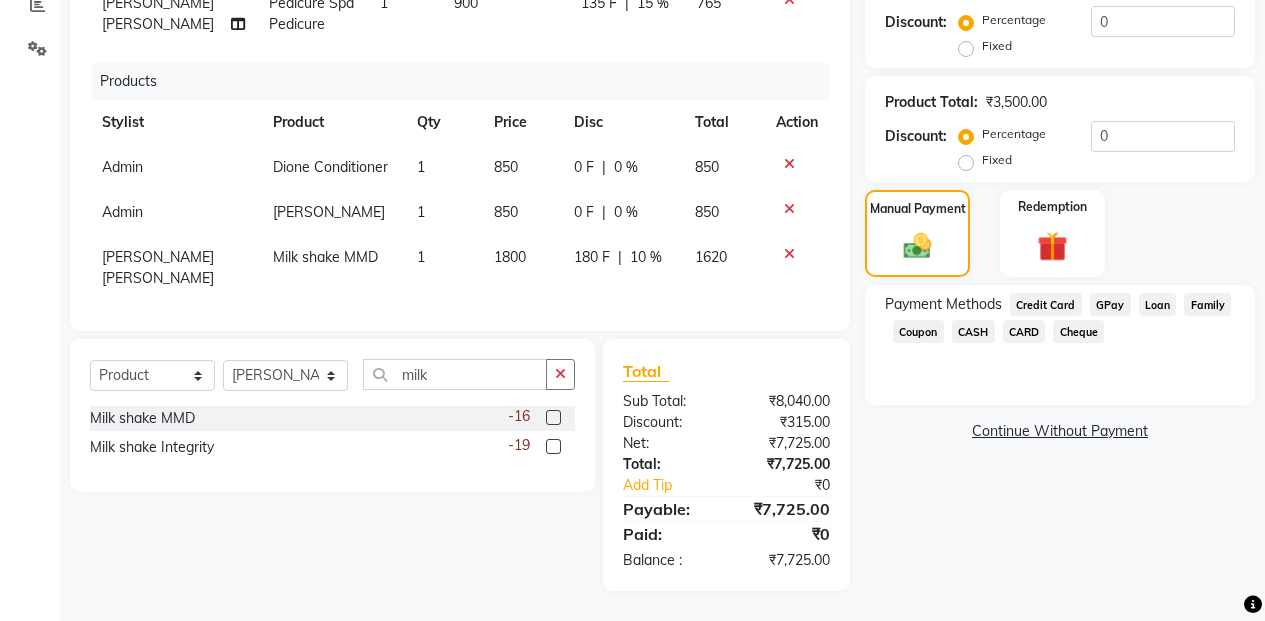 click on "CARD" 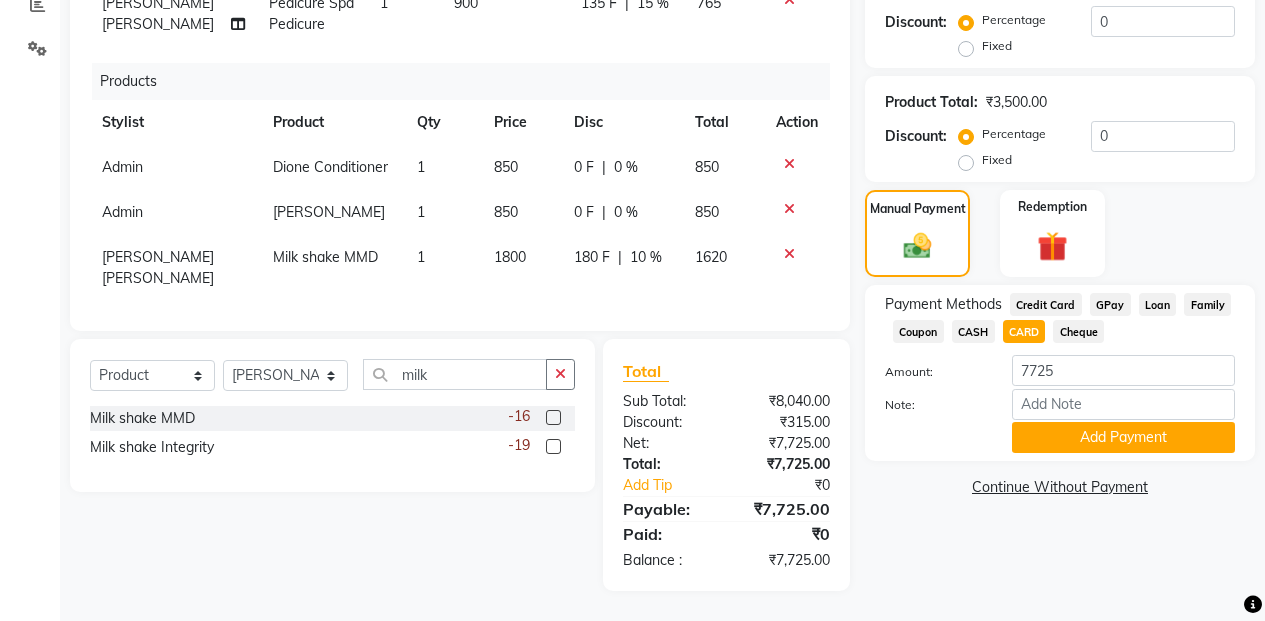 click on "850" 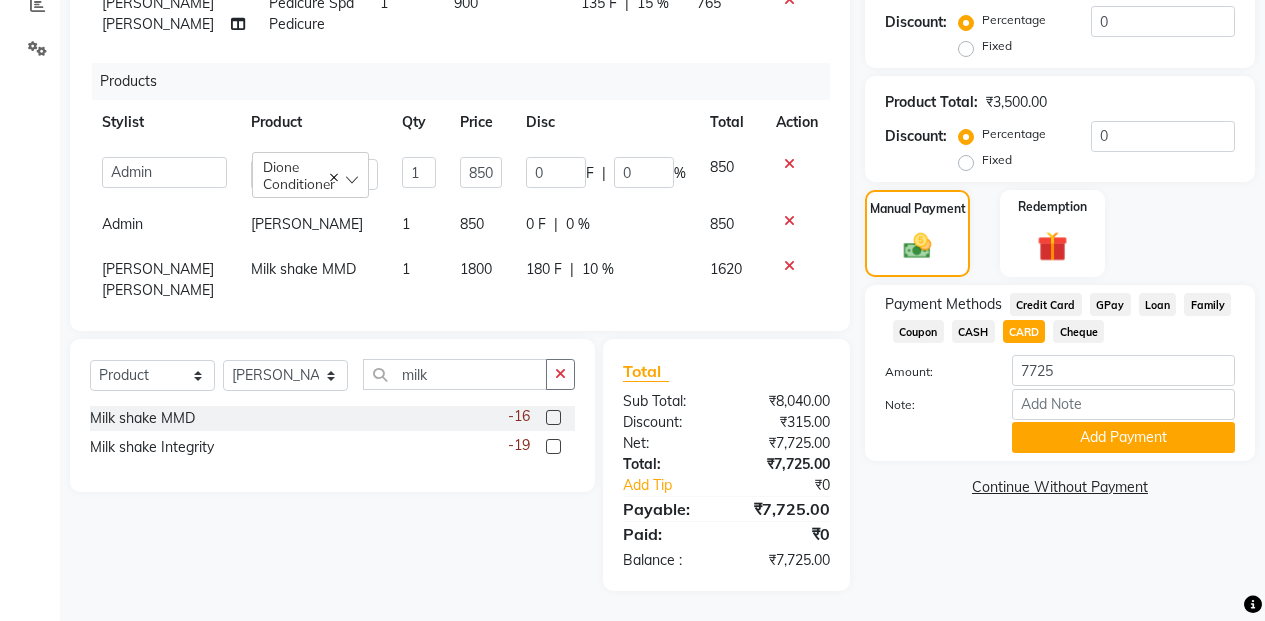 scroll, scrollTop: 122, scrollLeft: 0, axis: vertical 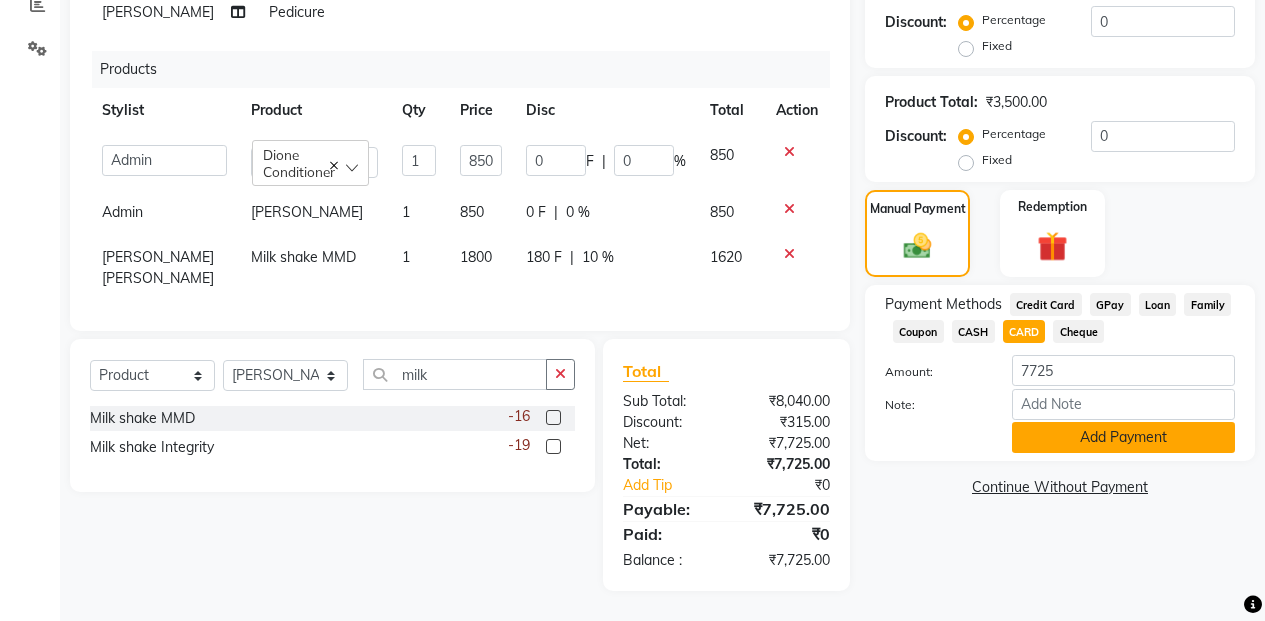 click on "Add Payment" 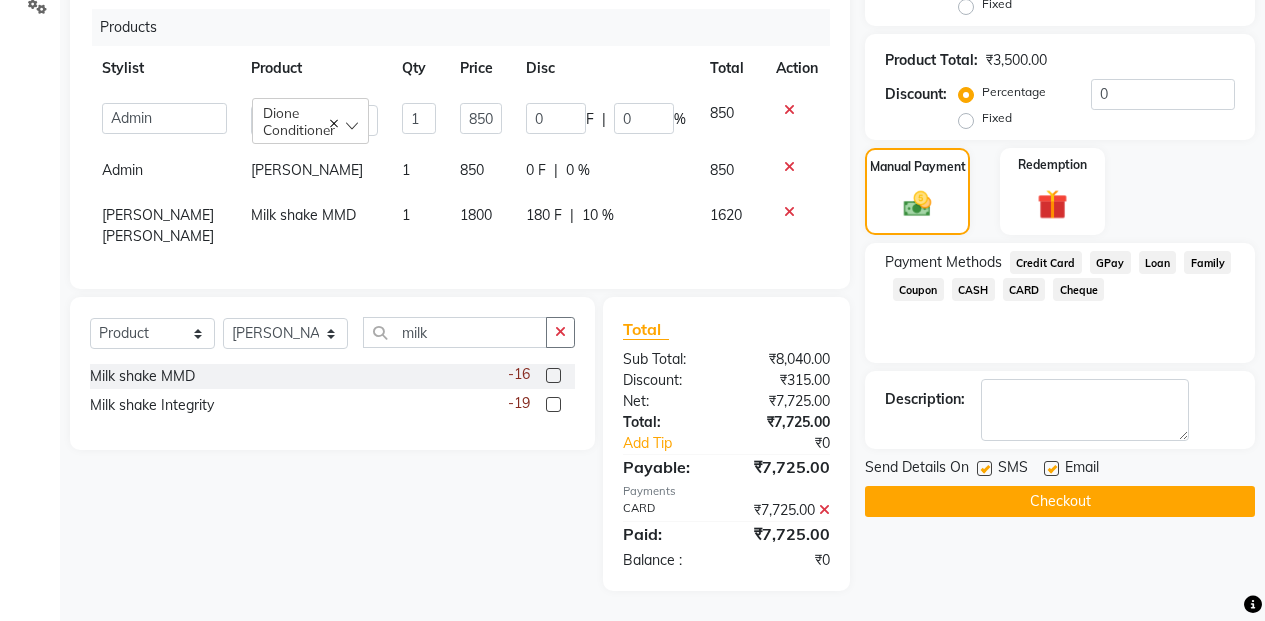 click on "Checkout" 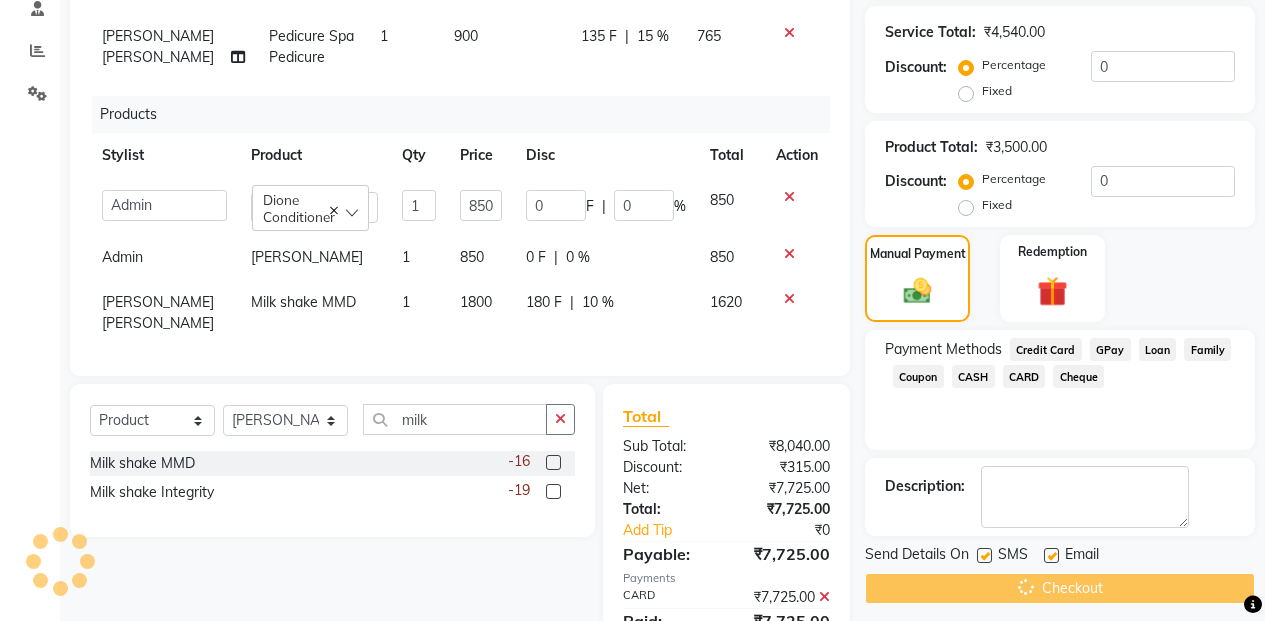scroll, scrollTop: 179, scrollLeft: 0, axis: vertical 